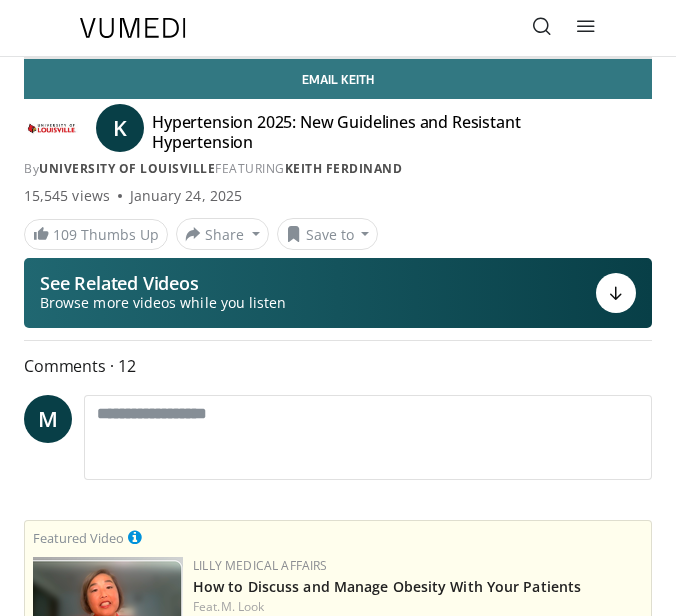 scroll, scrollTop: 0, scrollLeft: 0, axis: both 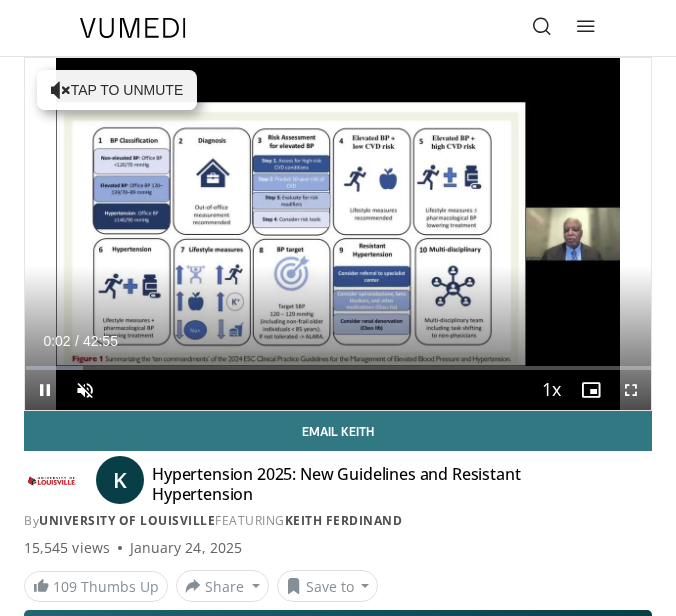 click at bounding box center [631, 390] 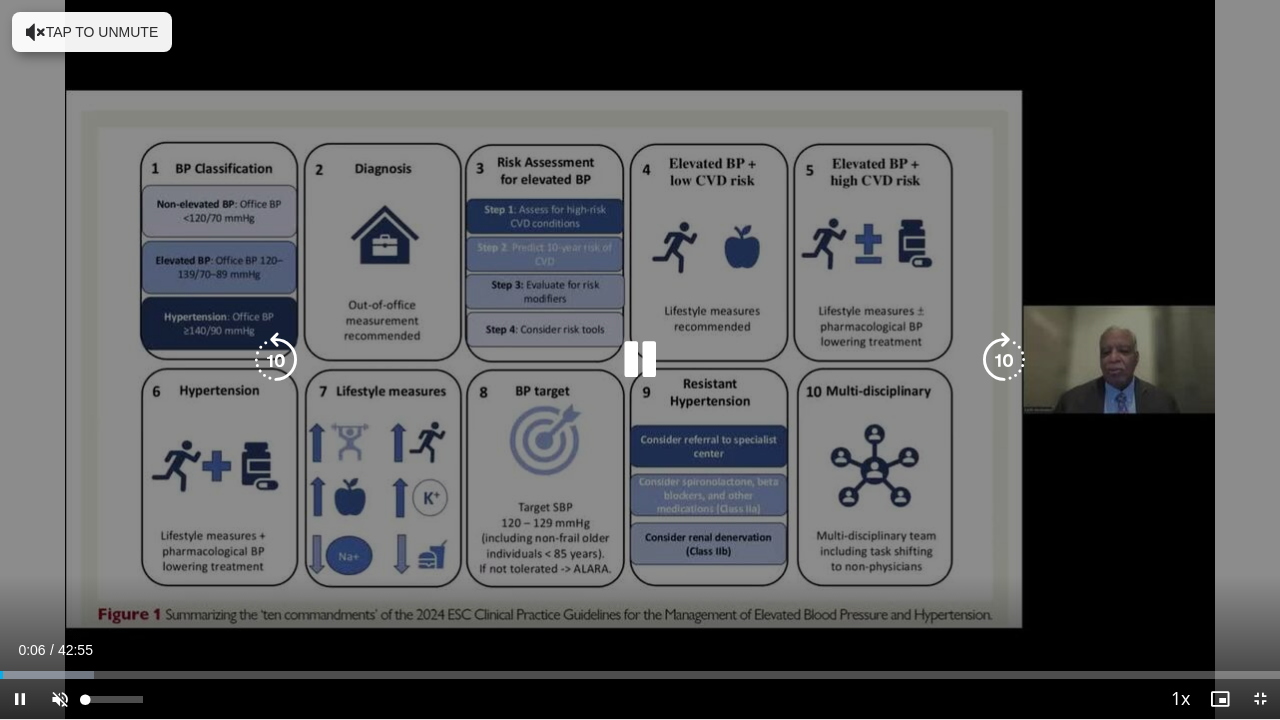 click at bounding box center [60, 699] 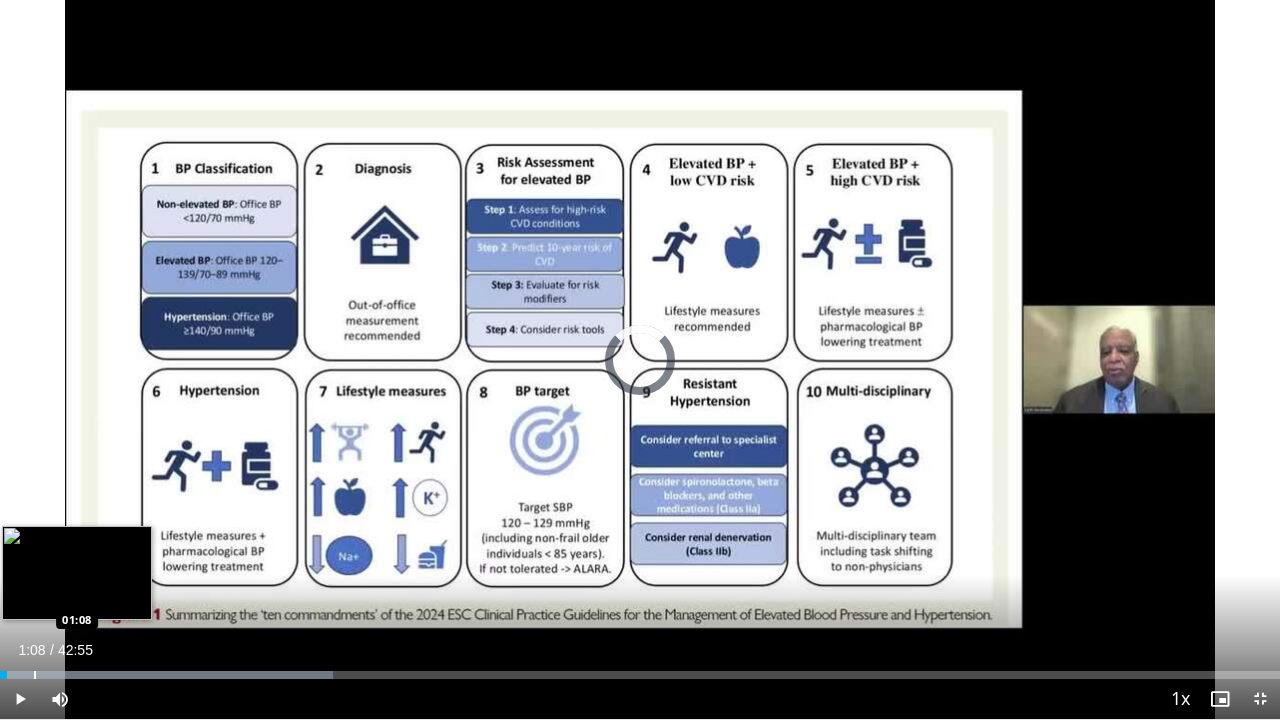 click at bounding box center (35, 675) 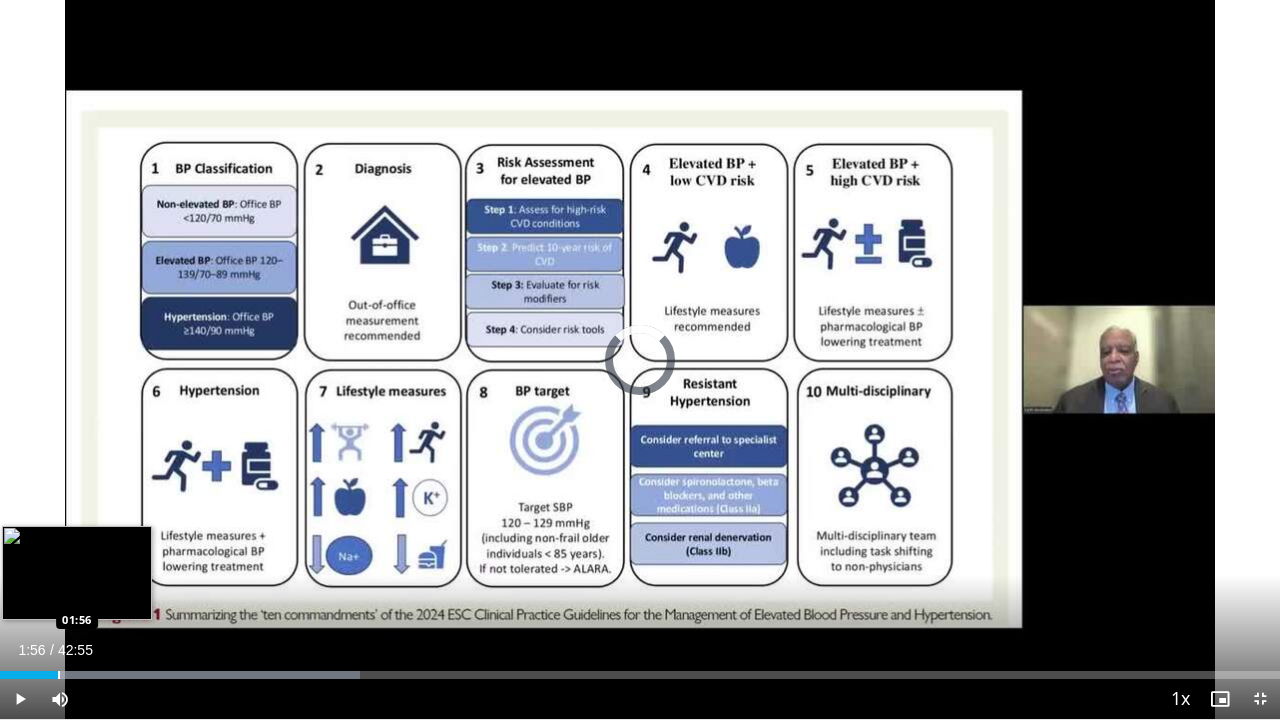 click at bounding box center [59, 675] 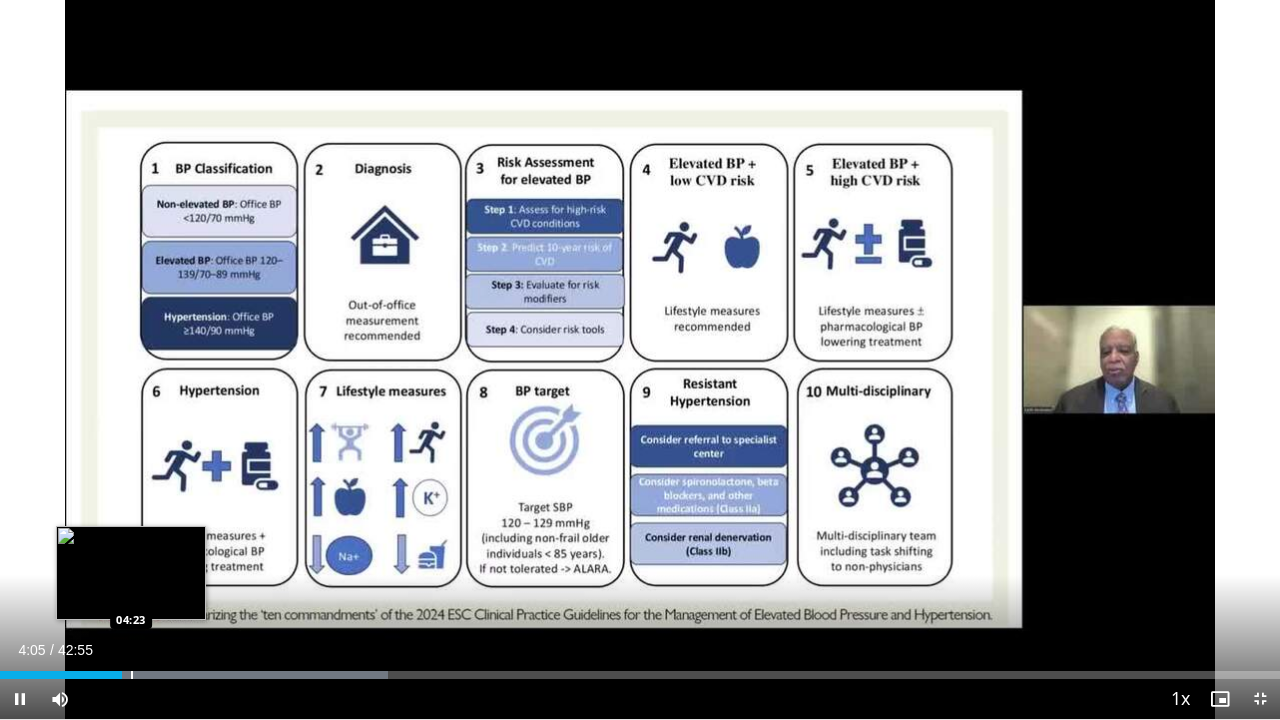 click on "Loaded :  30.29% 04:06 04:23" at bounding box center [640, 669] 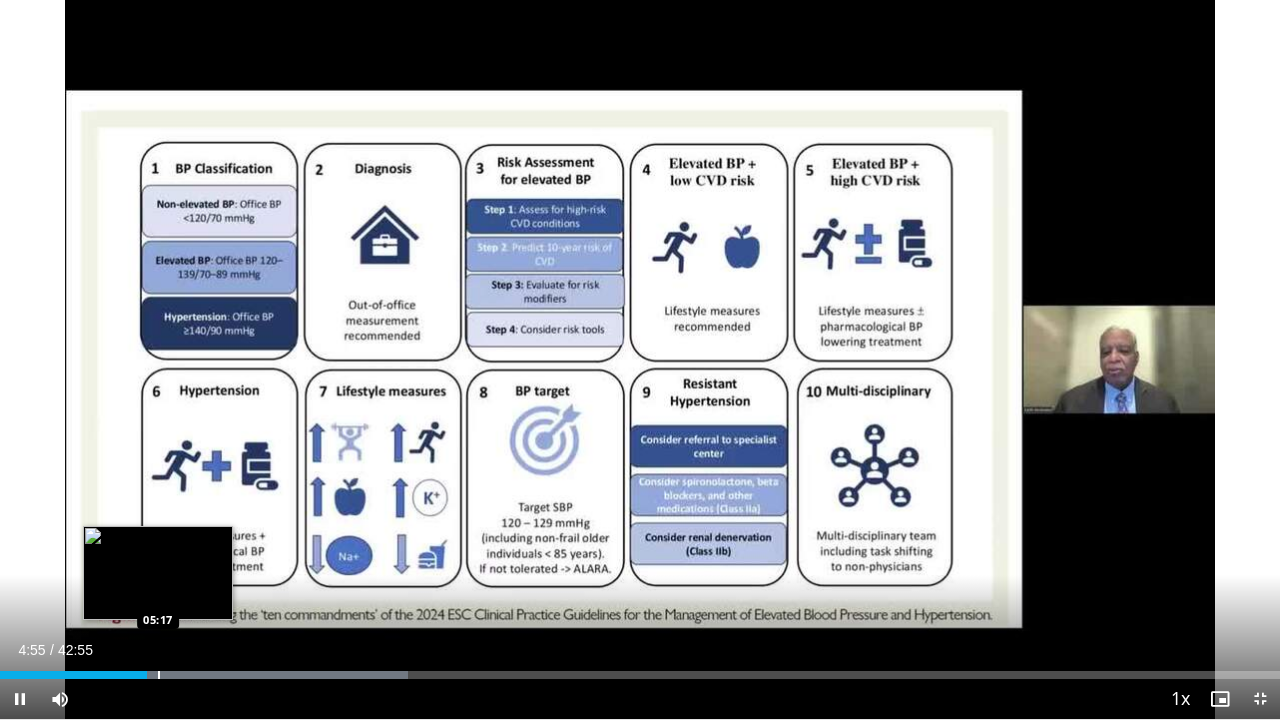 click at bounding box center (159, 675) 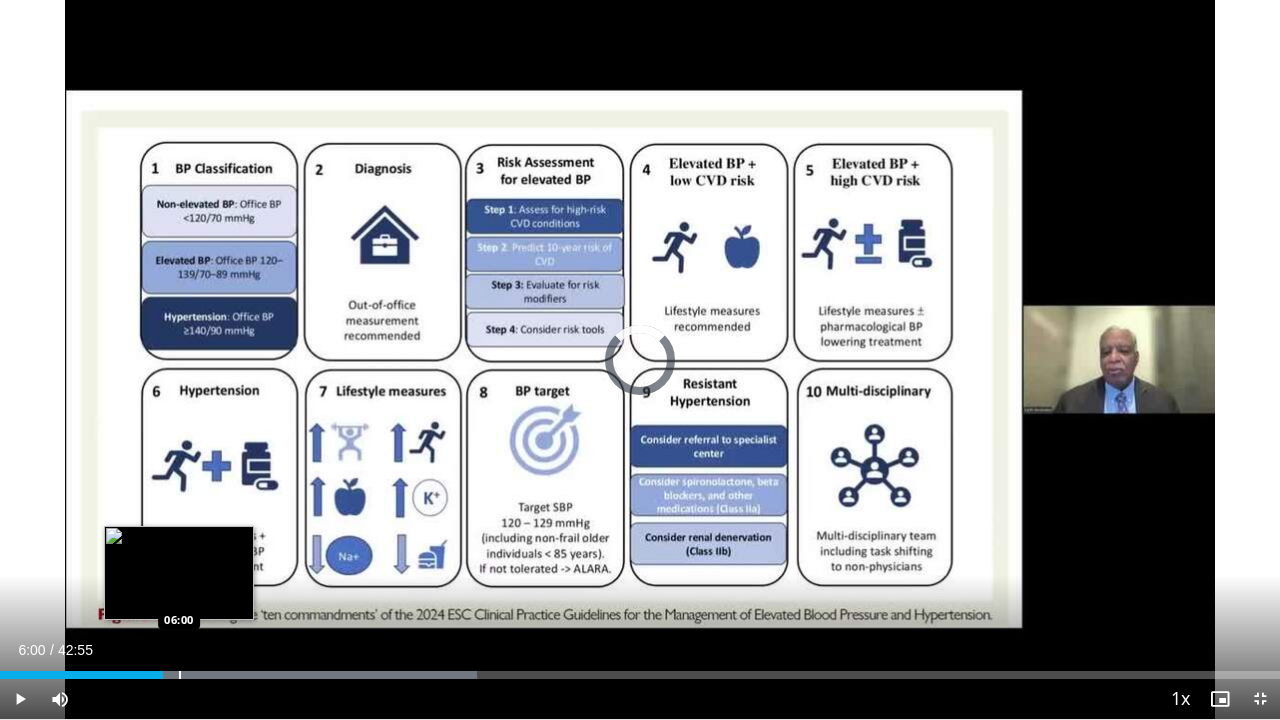 click at bounding box center (180, 675) 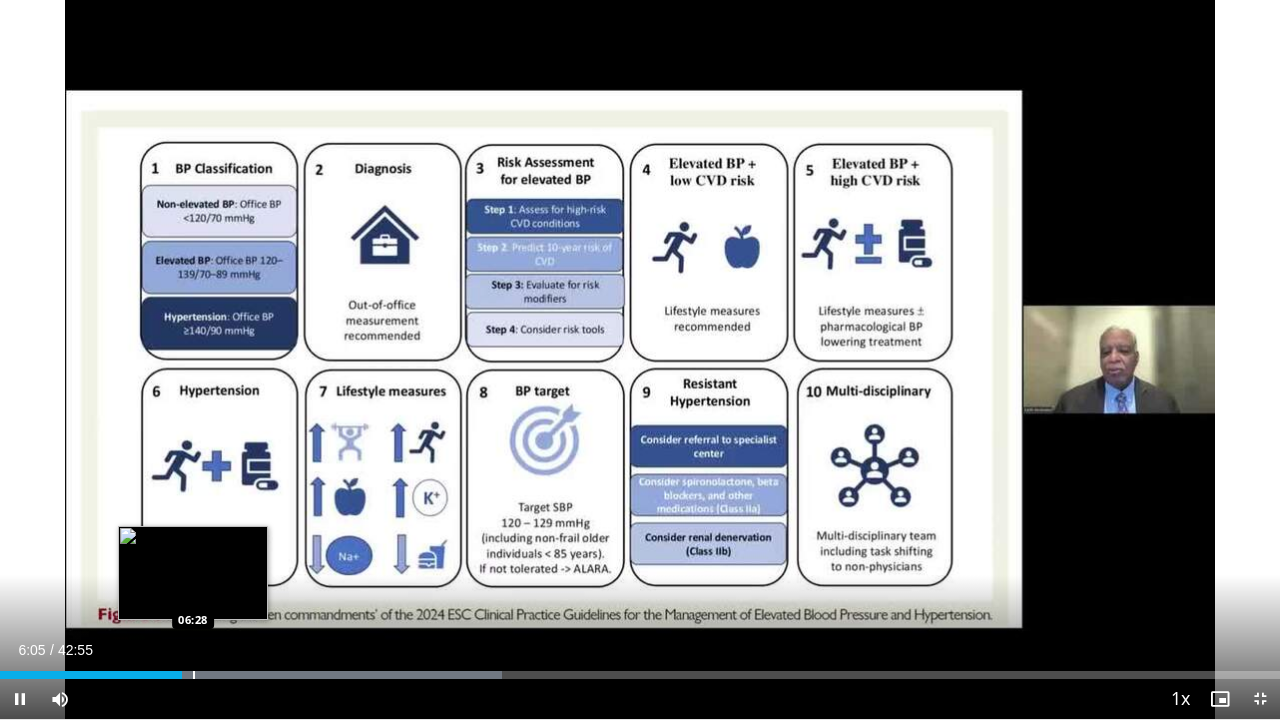 click at bounding box center (194, 675) 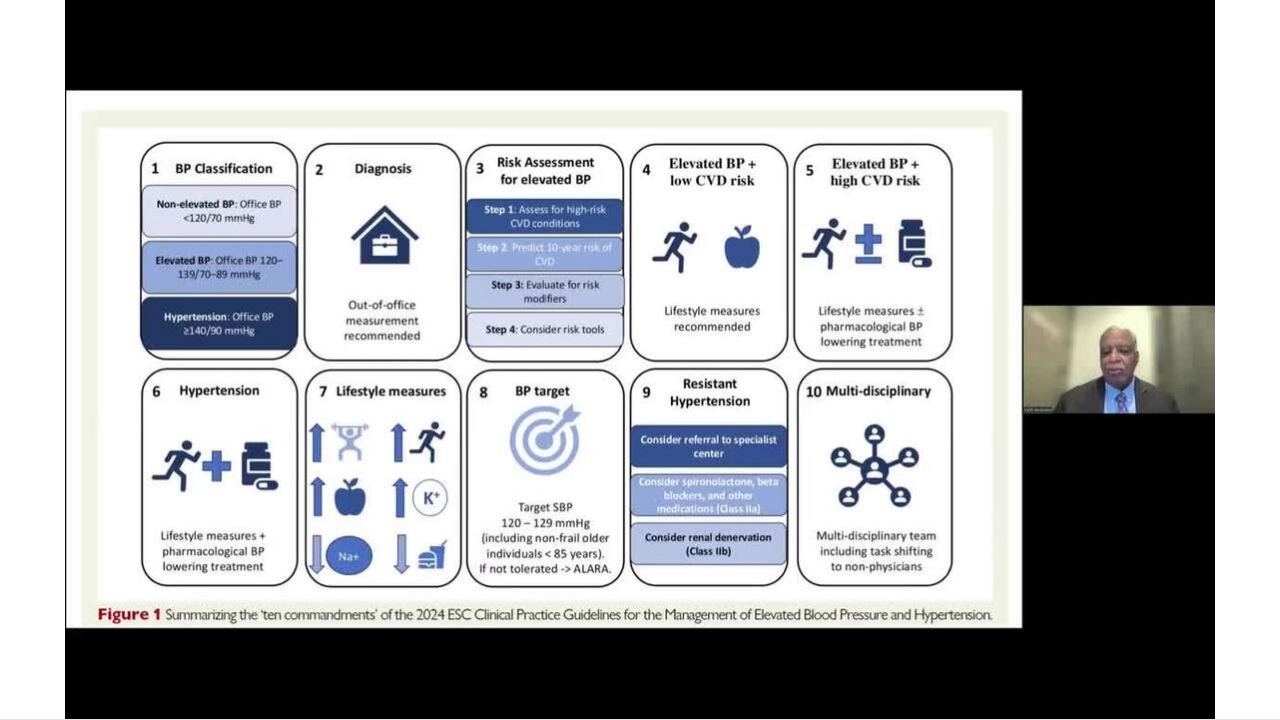 click on "**********" at bounding box center [640, 360] 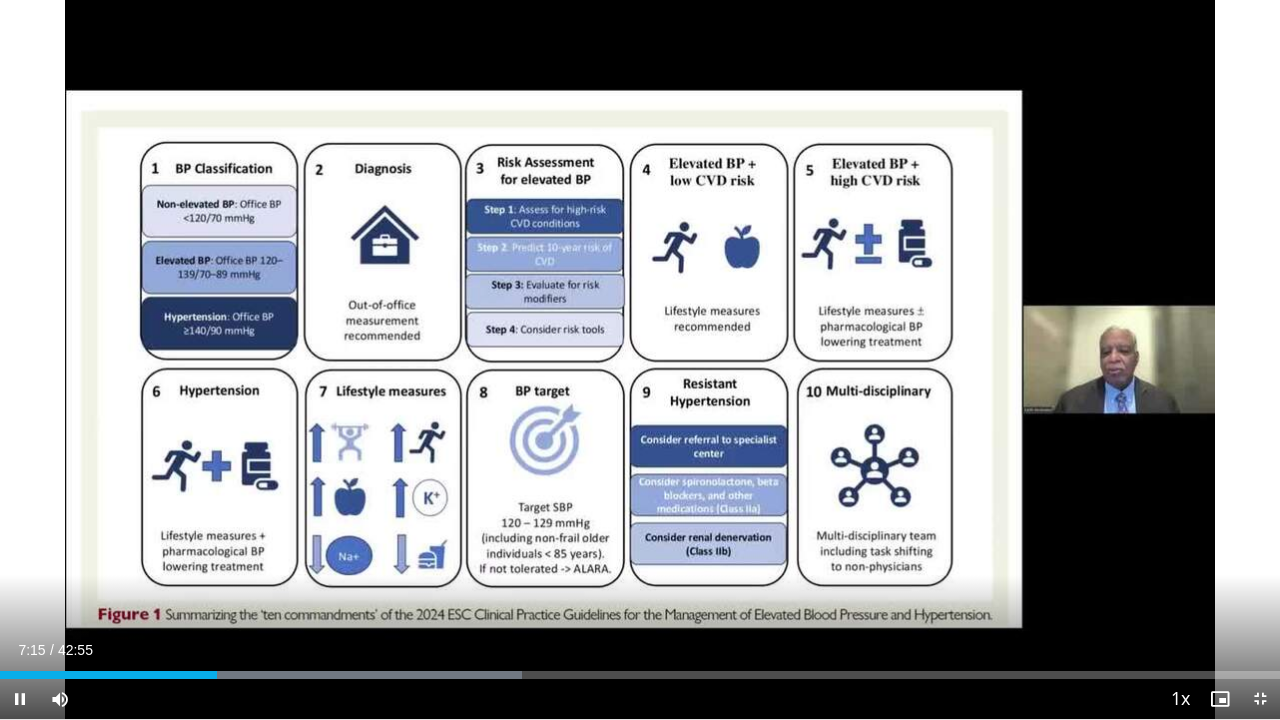 click at bounding box center (1260, 699) 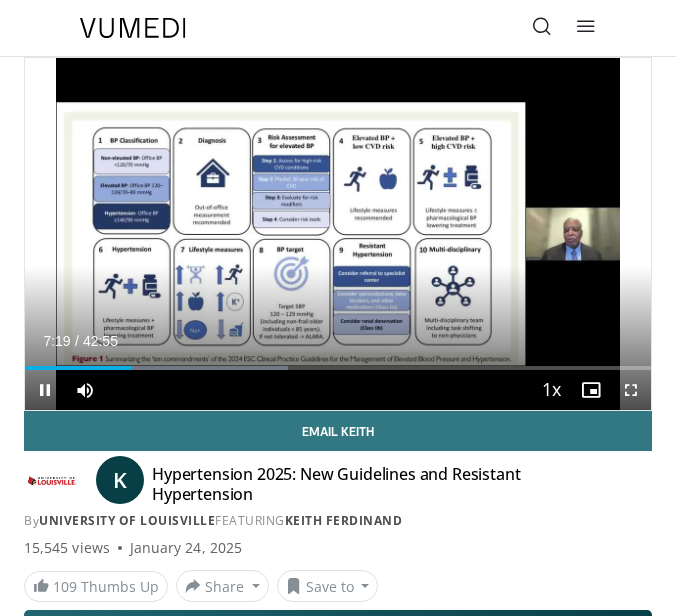click at bounding box center (45, 390) 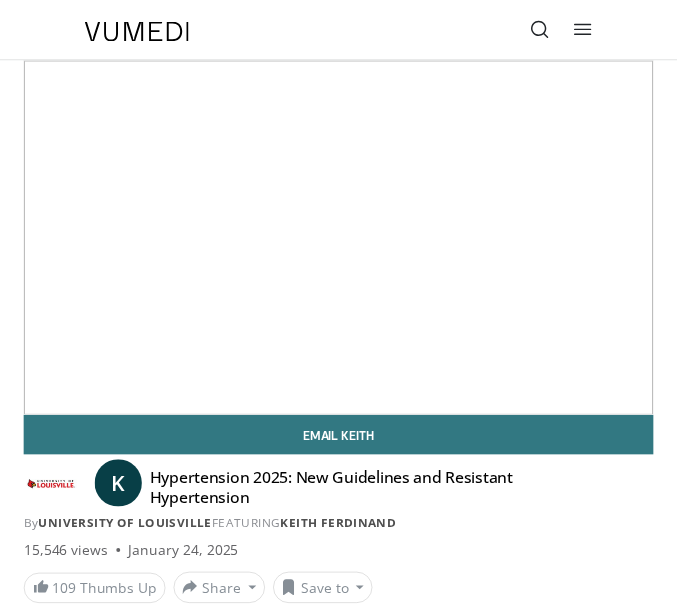 scroll, scrollTop: 0, scrollLeft: 0, axis: both 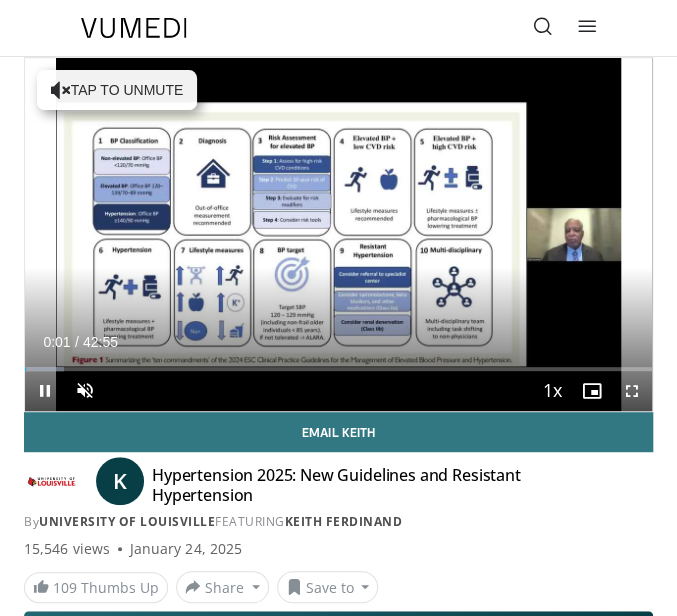 click at bounding box center (632, 391) 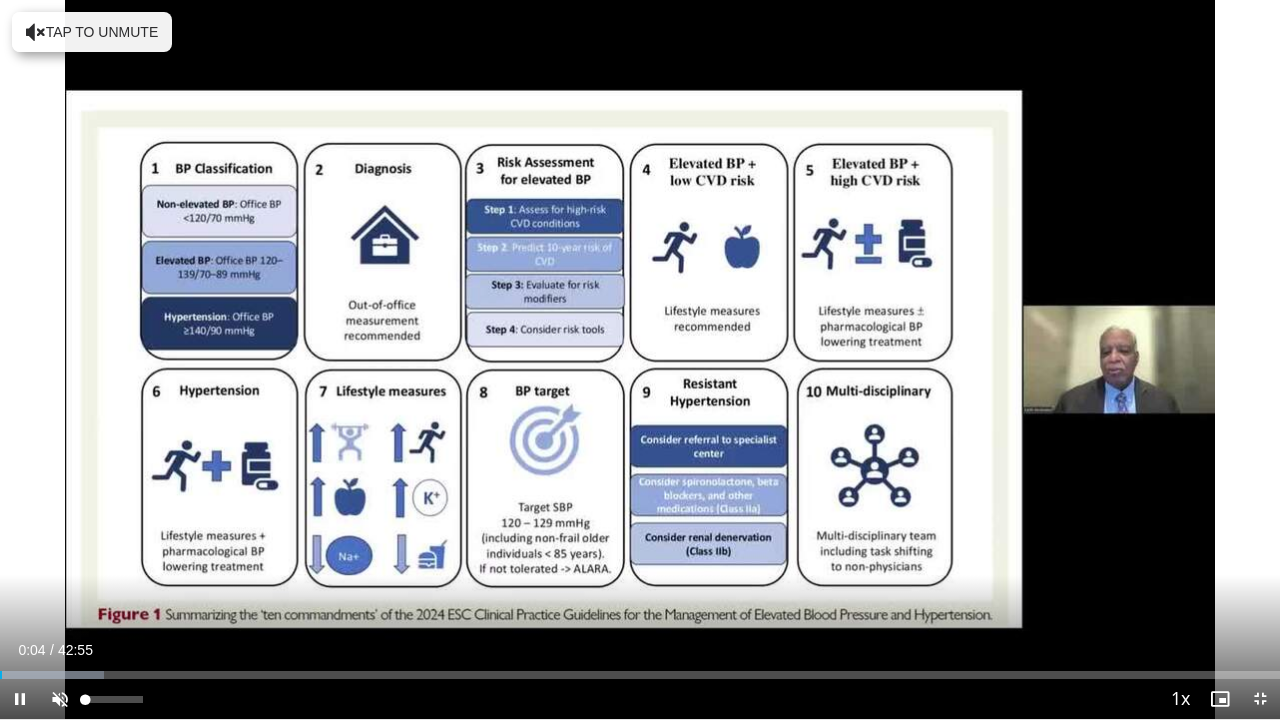 click at bounding box center [60, 699] 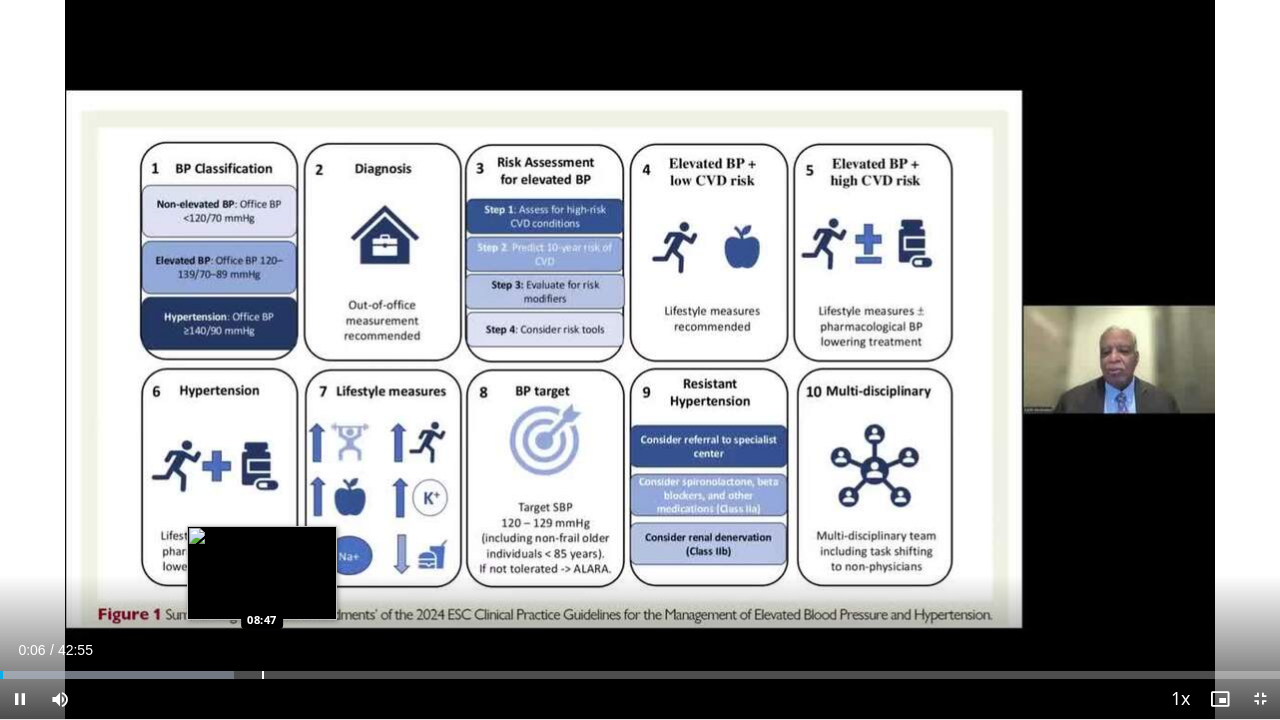 click at bounding box center (263, 675) 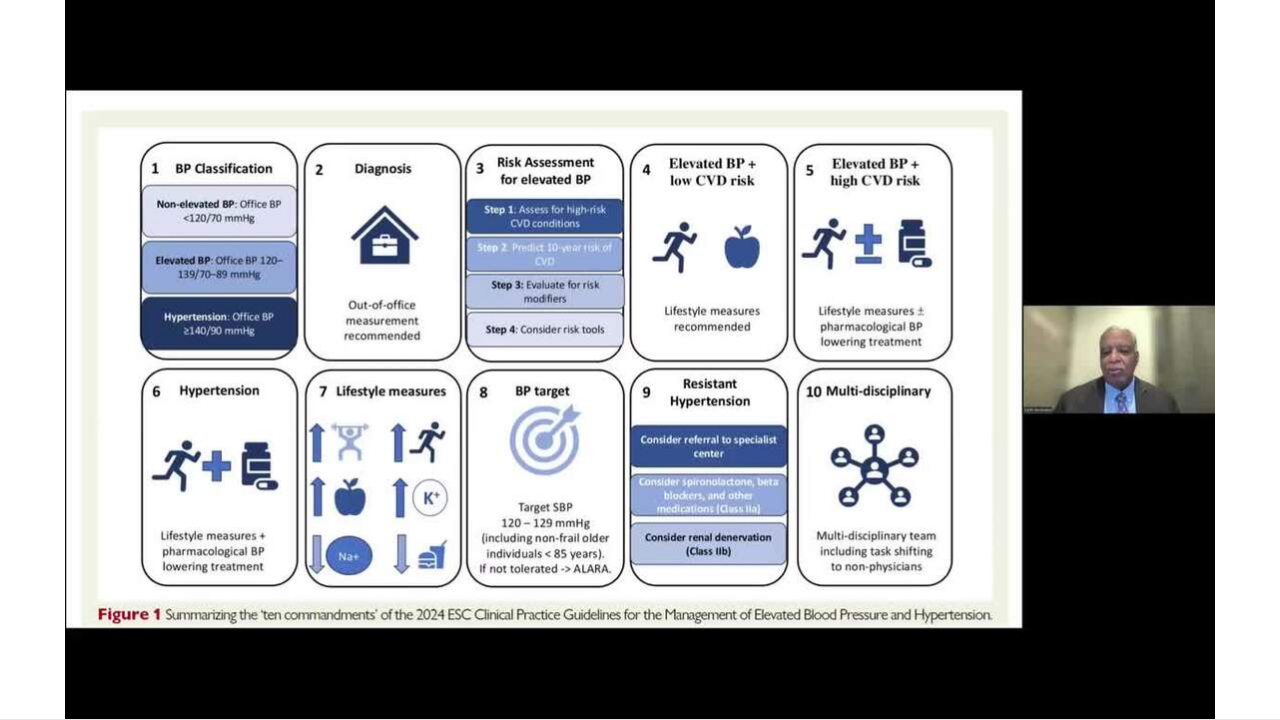 click on "**********" at bounding box center (640, 360) 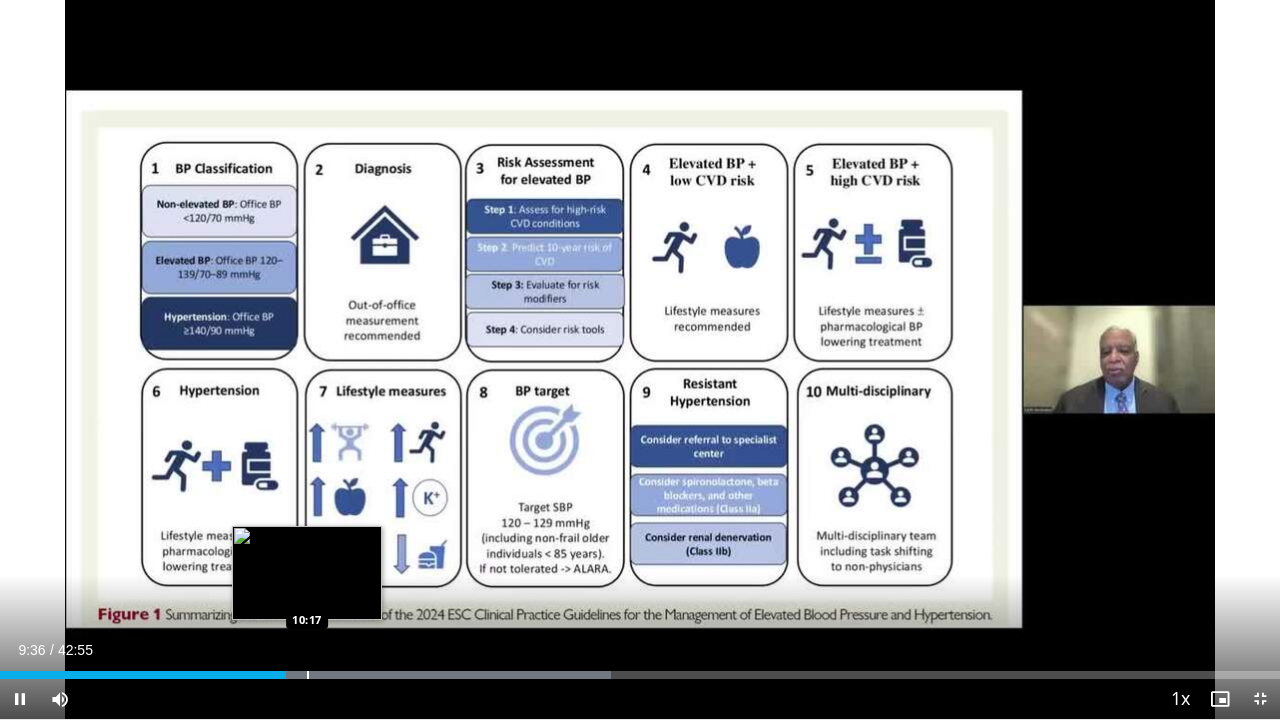 click at bounding box center [308, 675] 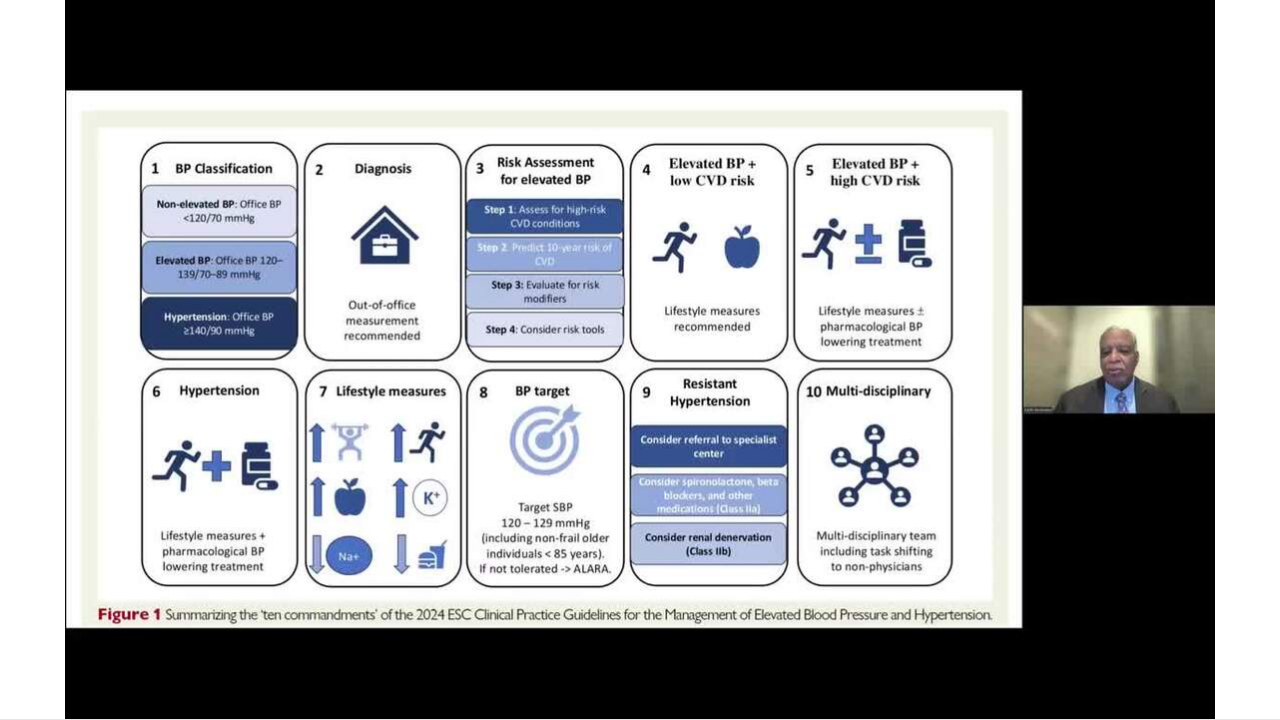 click on "**********" at bounding box center (640, 360) 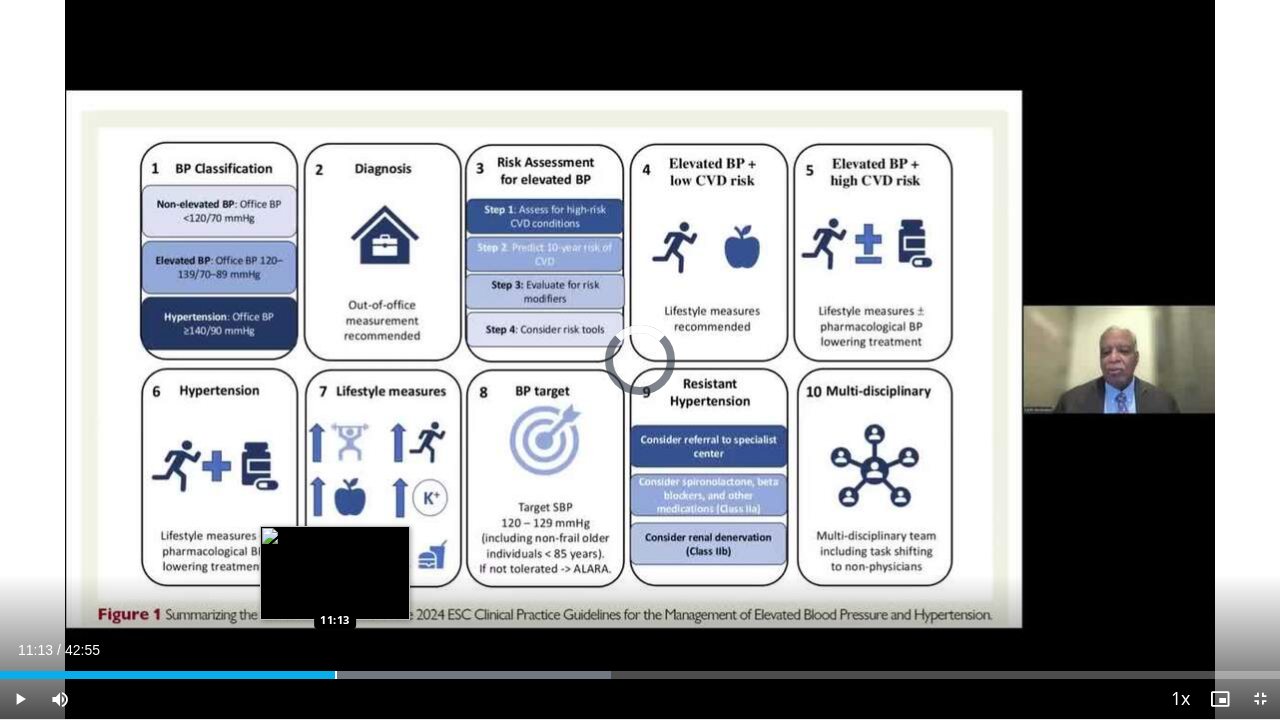click at bounding box center (336, 675) 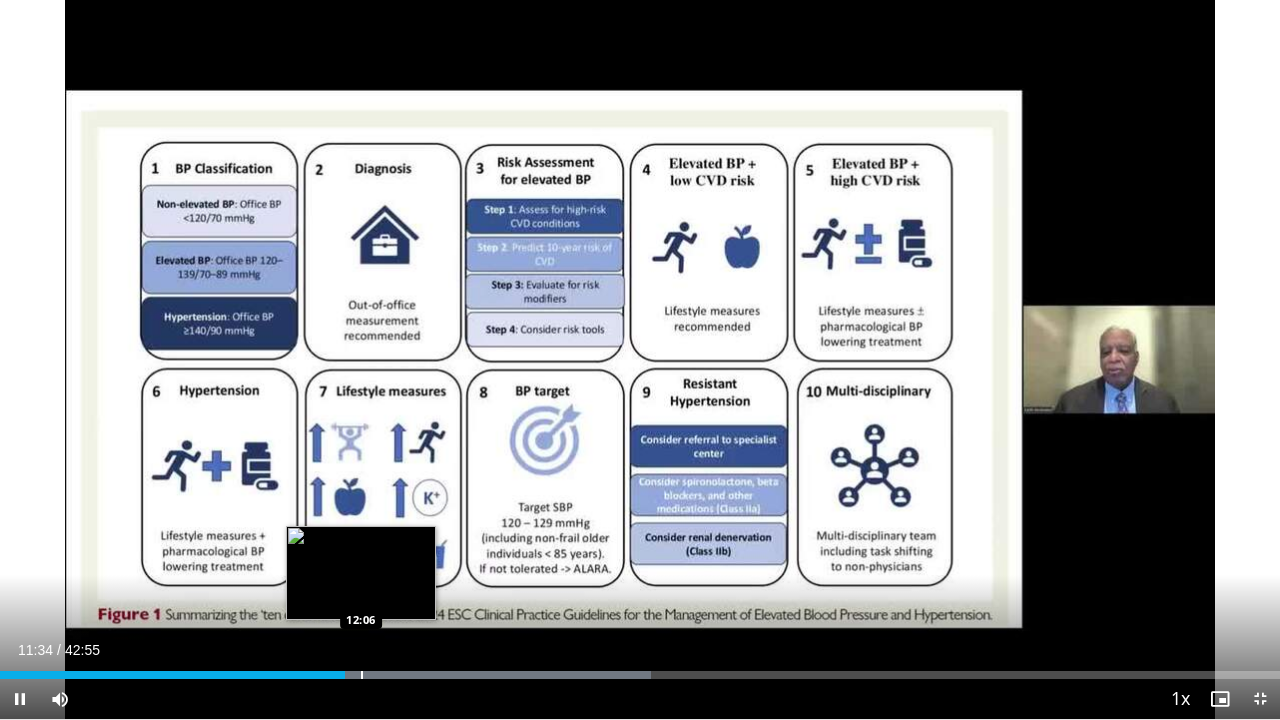 click on "Loaded :  [PERCENTAGE]% [TIME] [TIME]" at bounding box center [640, 669] 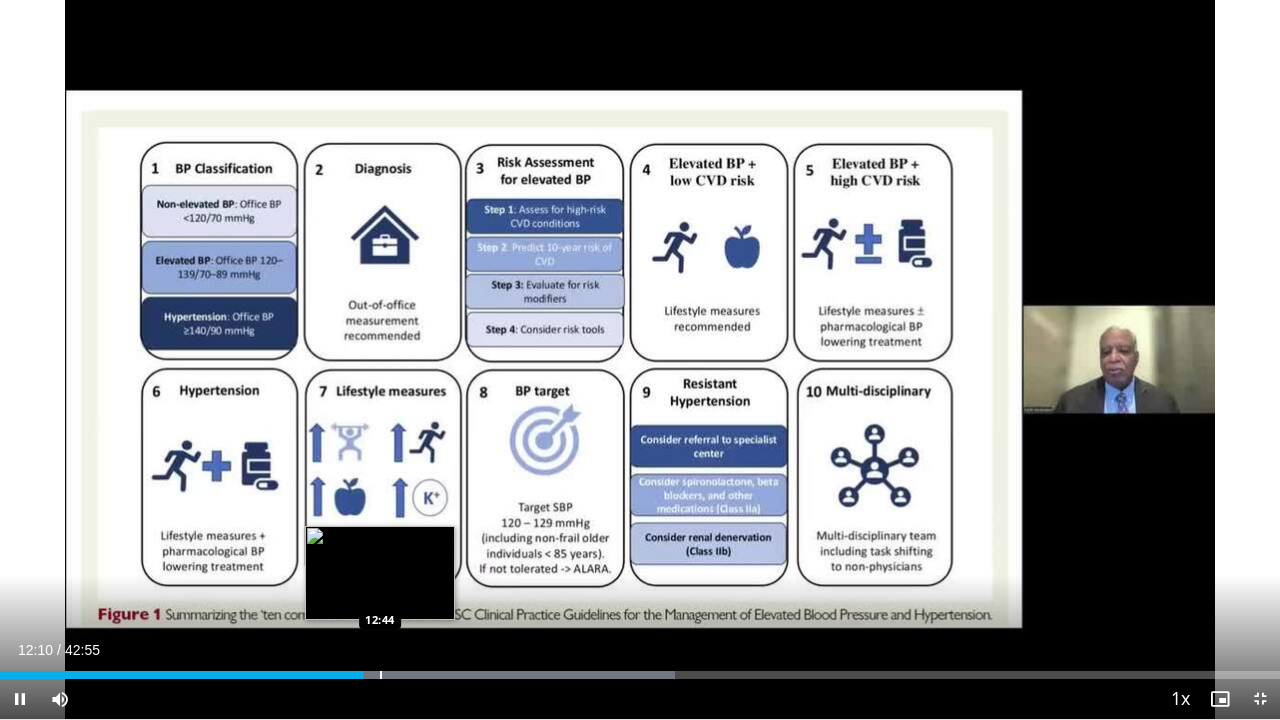 click at bounding box center [381, 675] 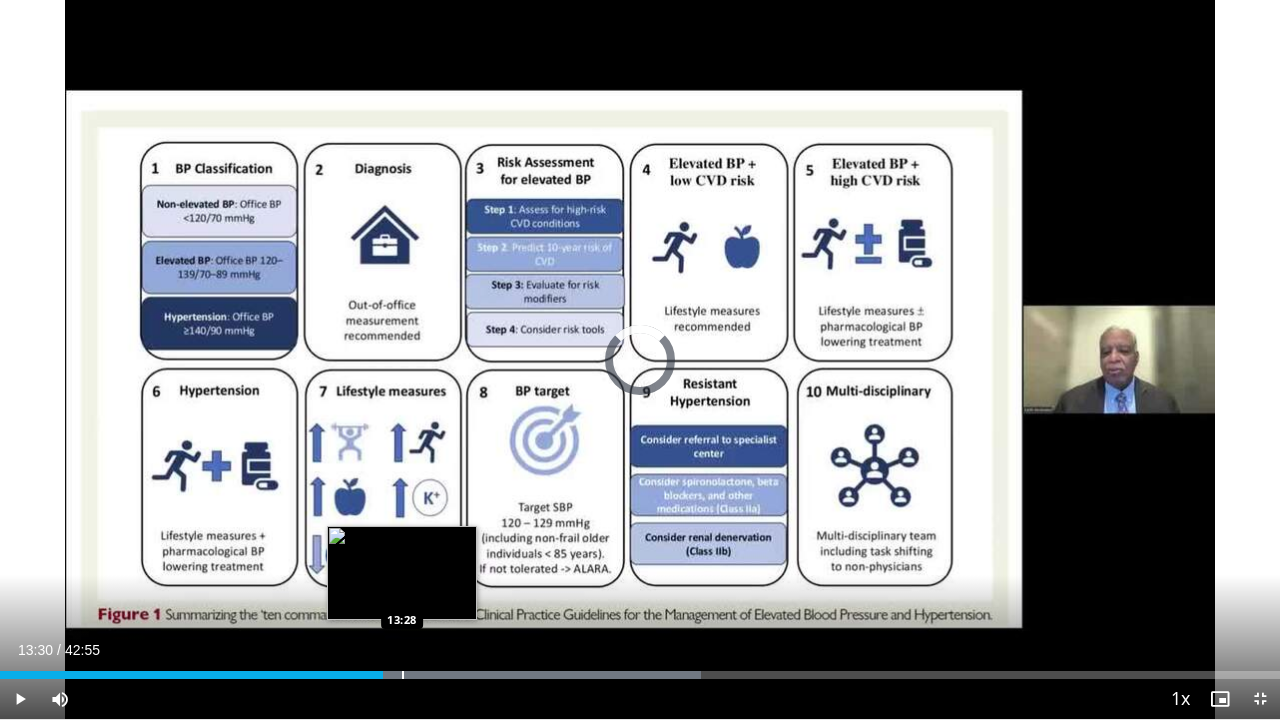 click at bounding box center [403, 675] 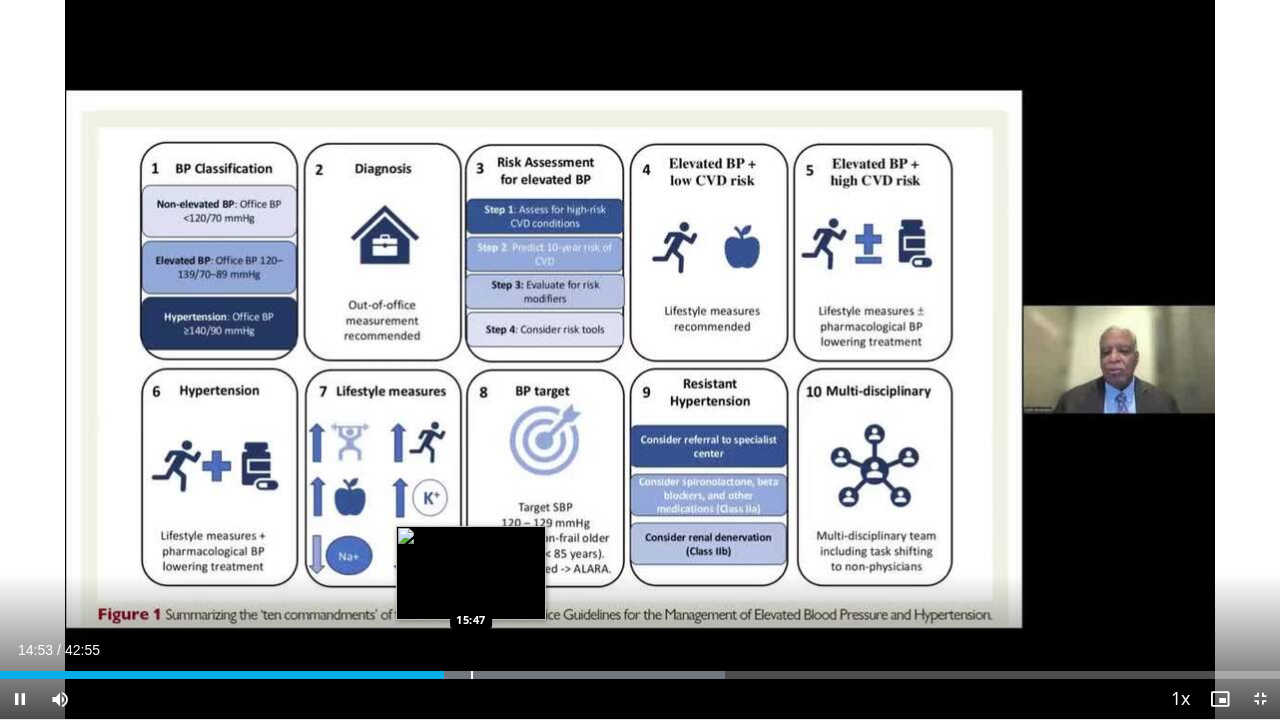 click on "Loaded :  [PERCENTAGE]% [TIME] [TIME]" at bounding box center (640, 669) 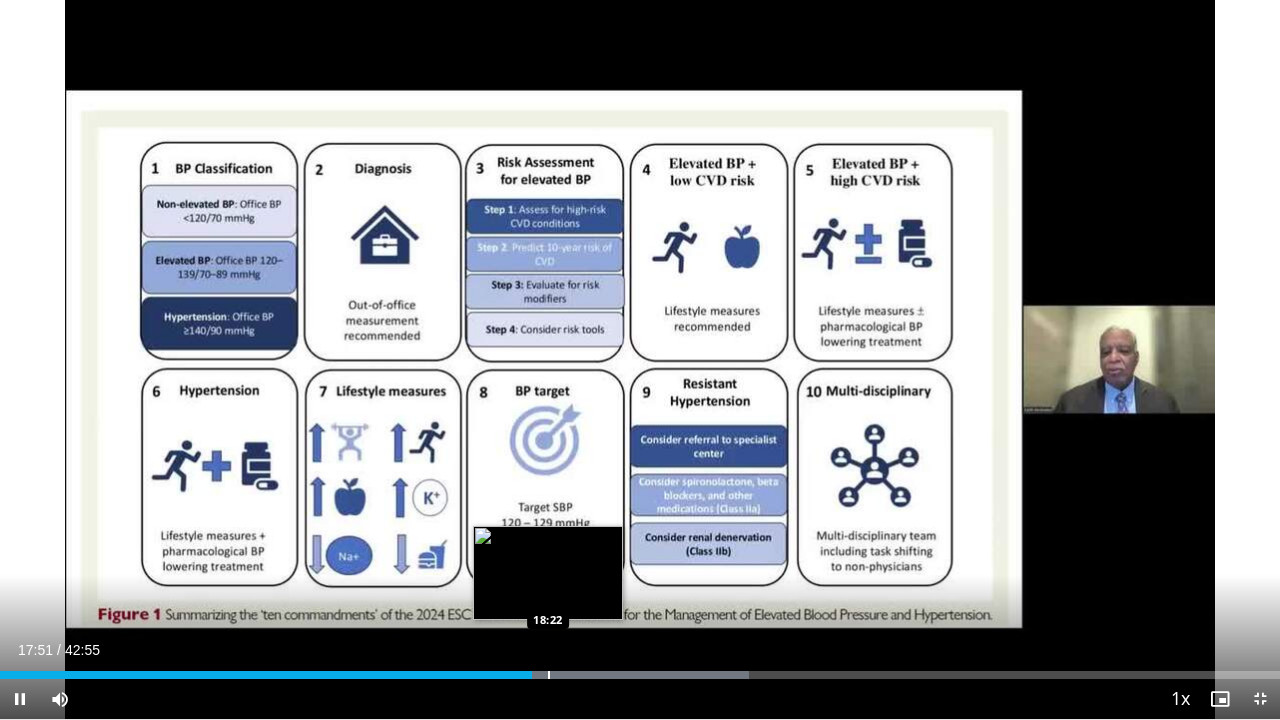 click at bounding box center (549, 675) 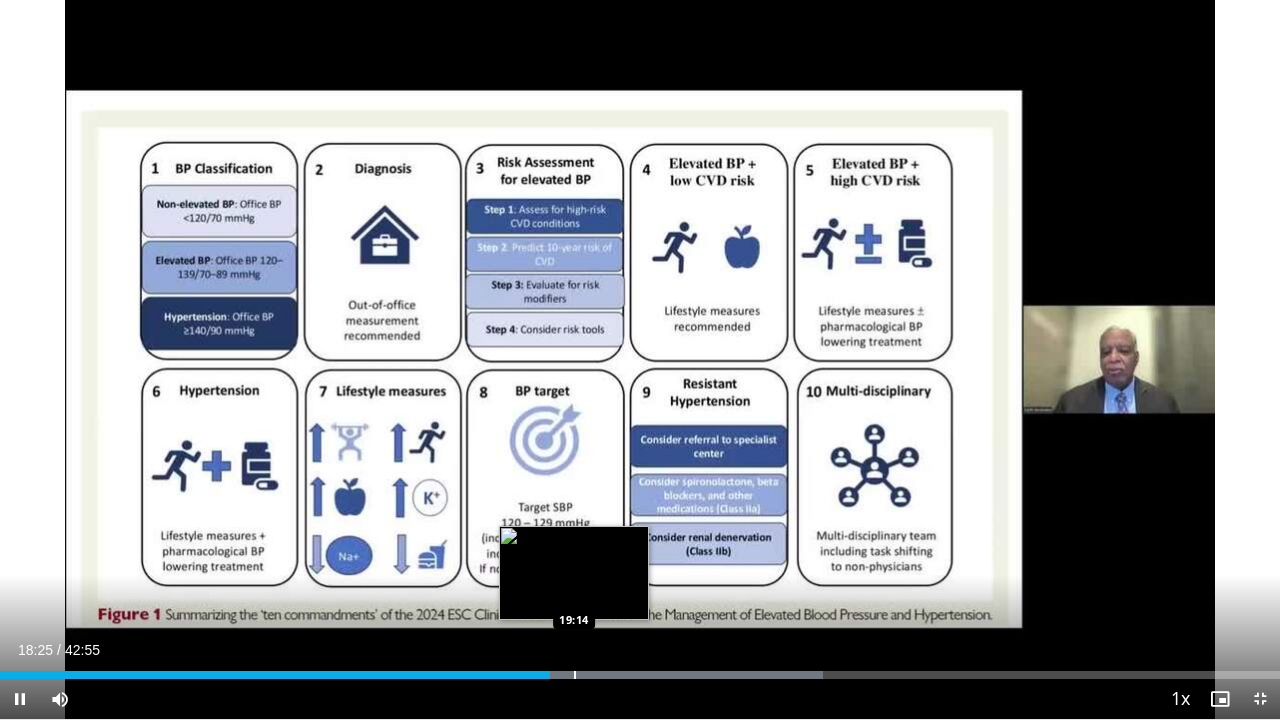 click on "Loaded :  [PERCENTAGE]% [TIME] [TIME]" at bounding box center [640, 669] 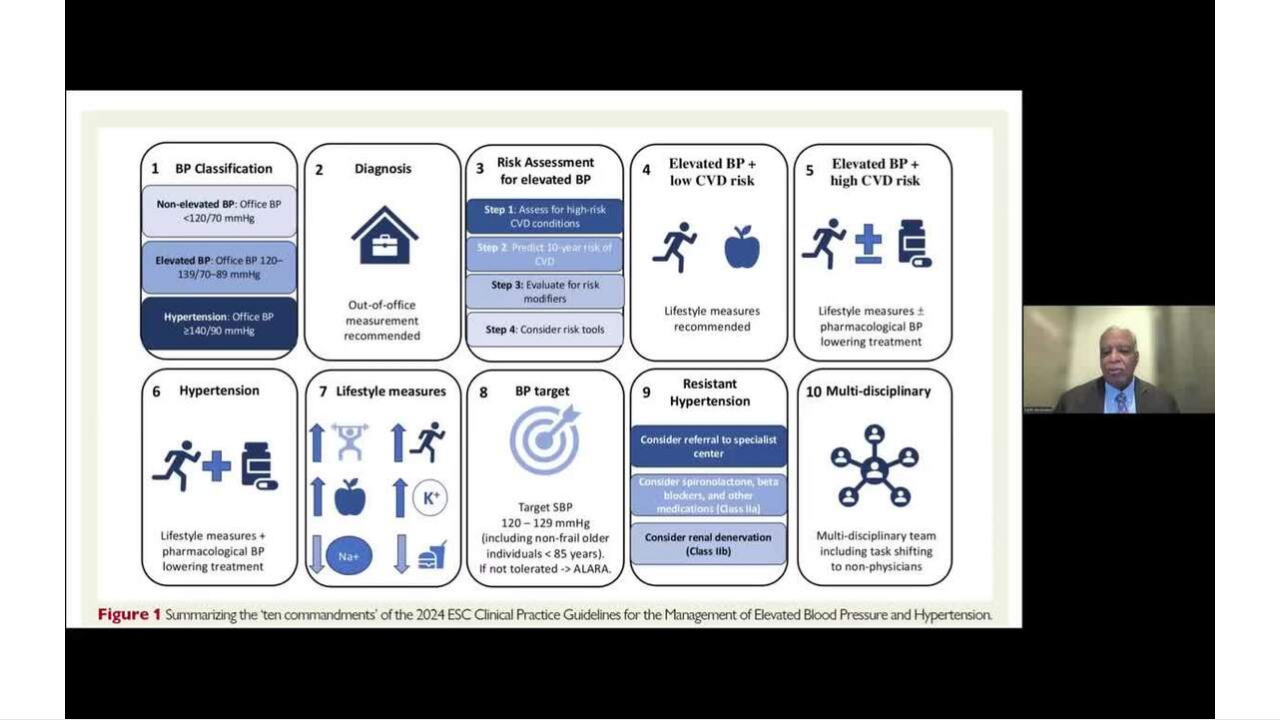 click on "**********" at bounding box center [640, 360] 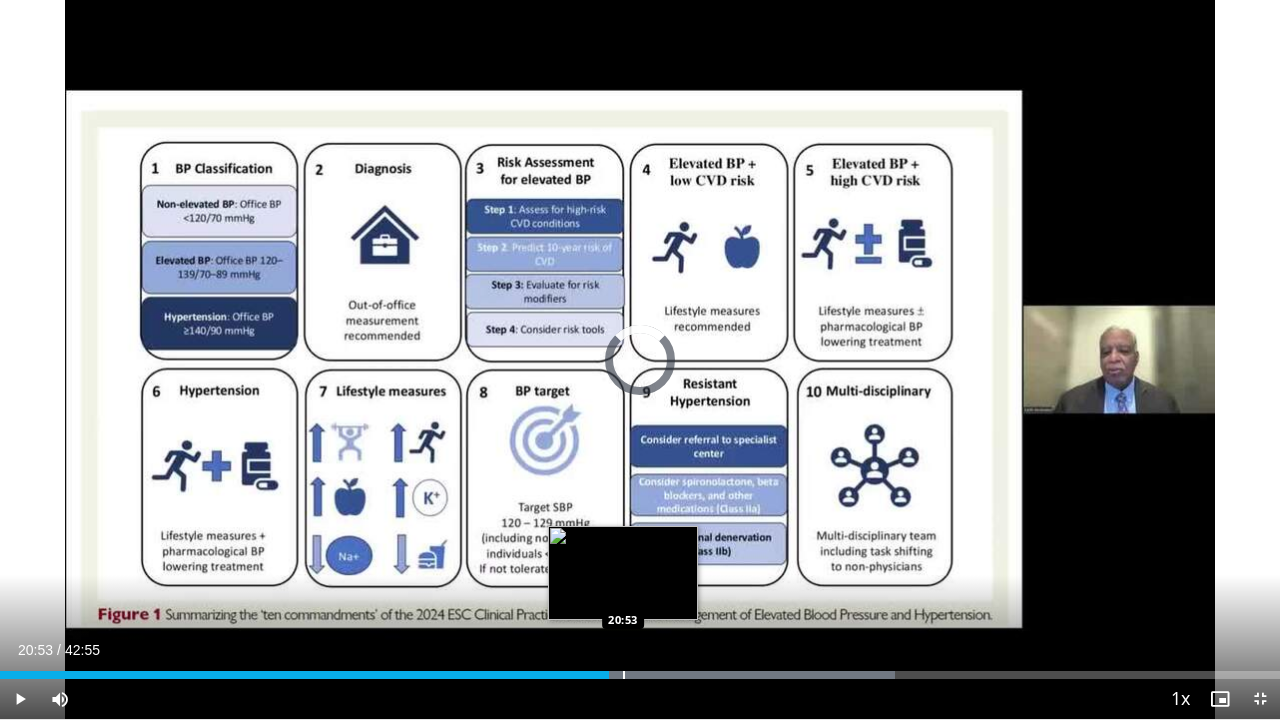 click at bounding box center [624, 675] 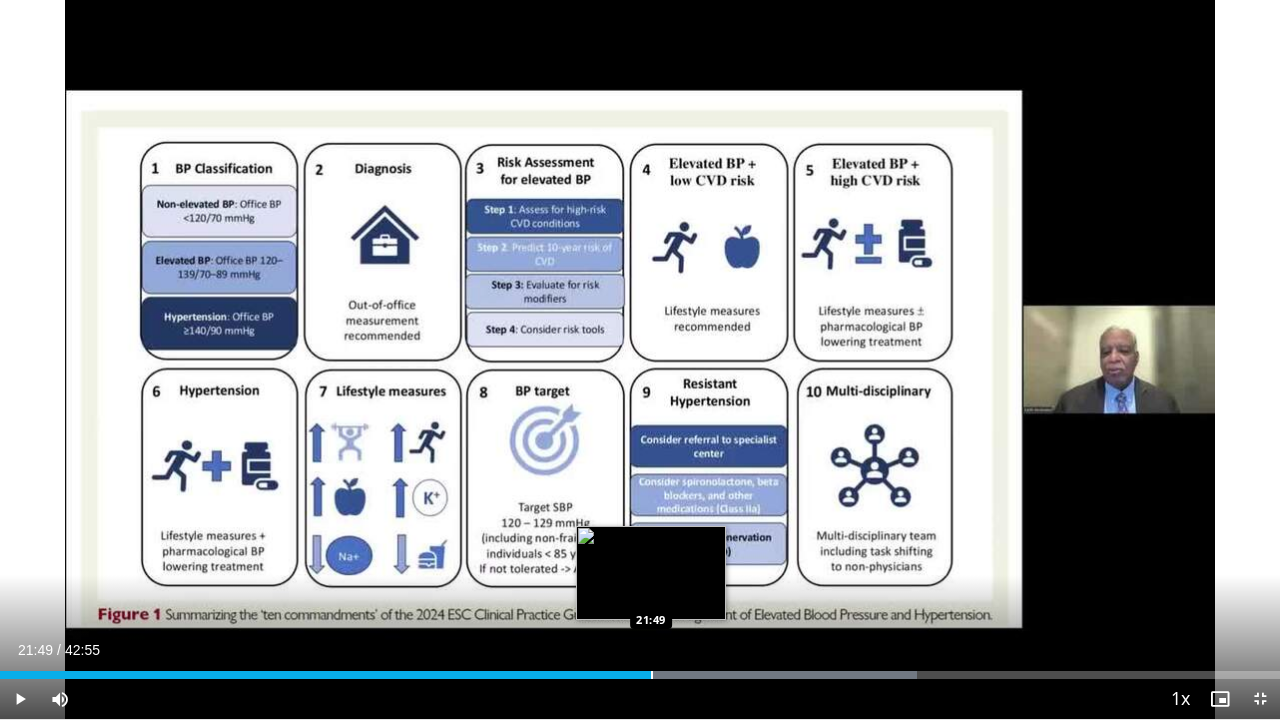 click at bounding box center [652, 675] 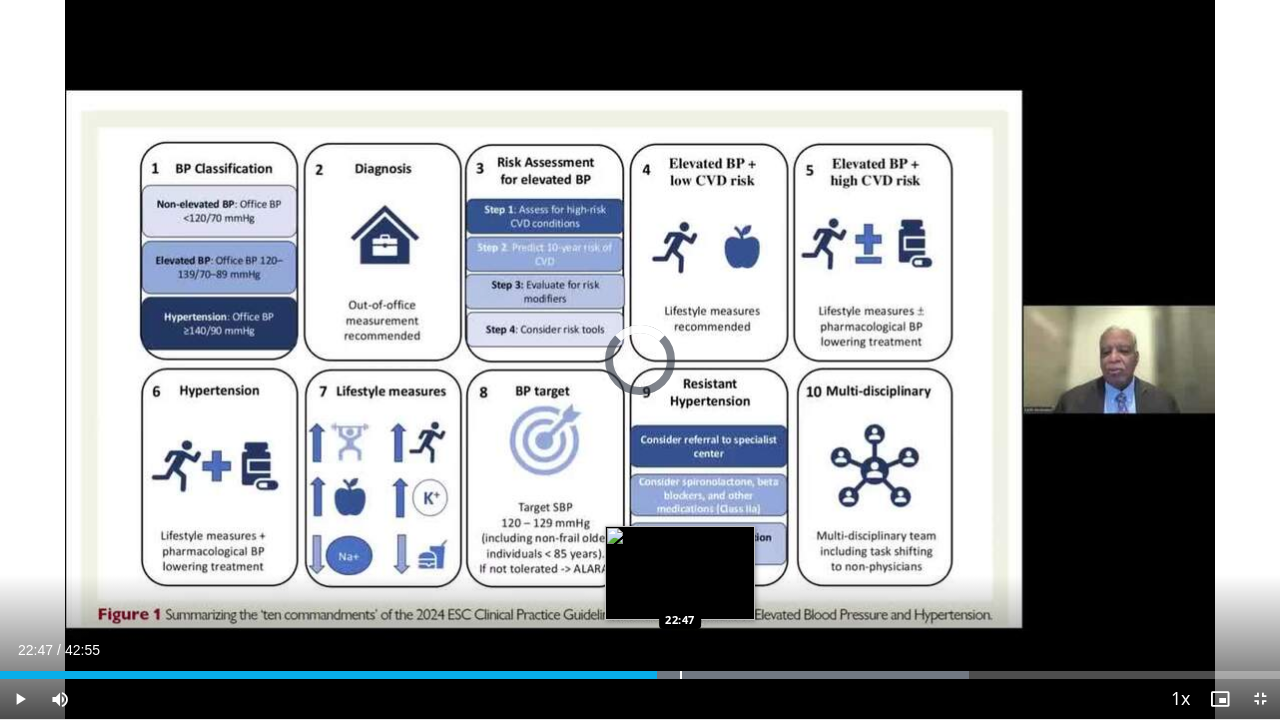 click on "Loaded :  [PERCENTAGE]% [TIME] [TIME]" at bounding box center (640, 669) 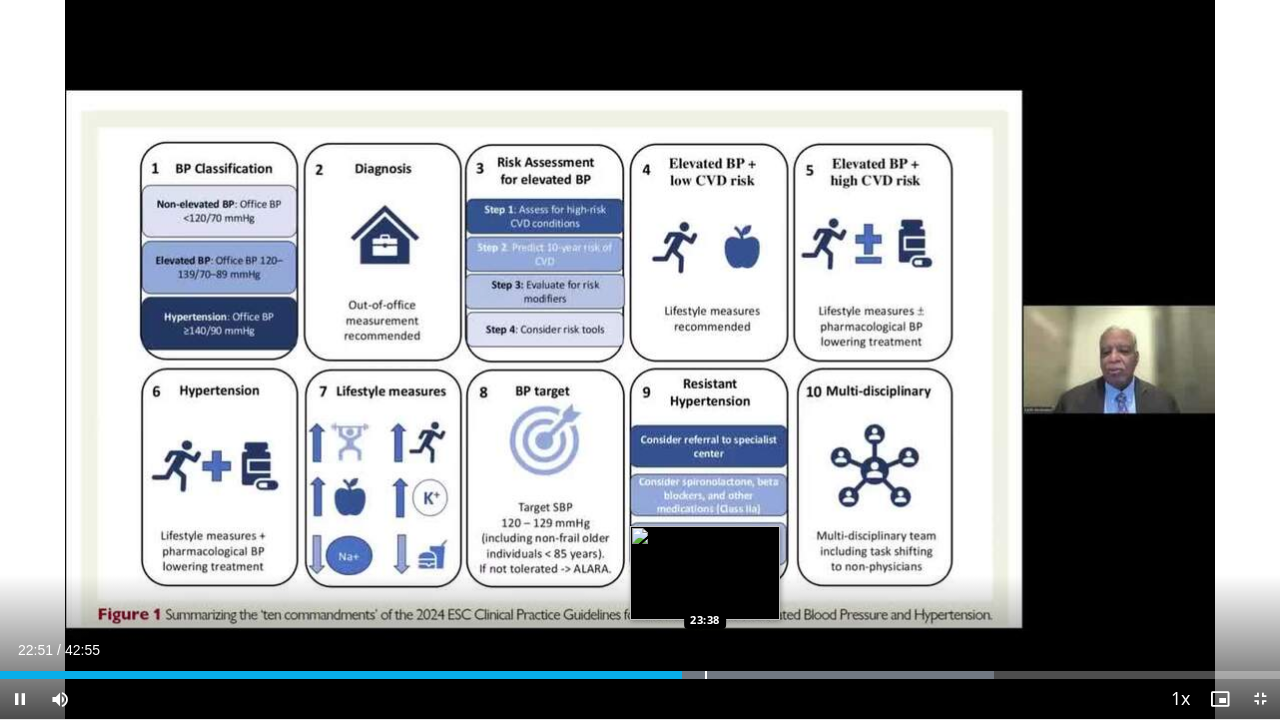 click at bounding box center [706, 675] 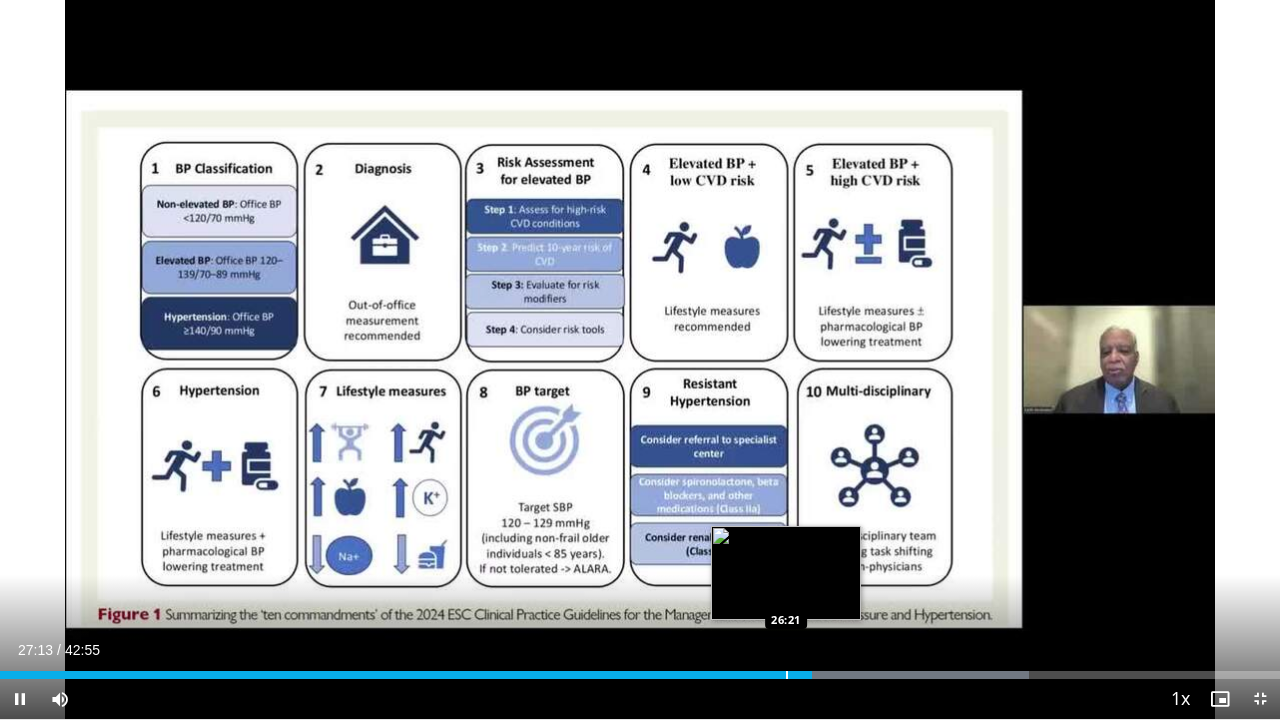 click at bounding box center [787, 675] 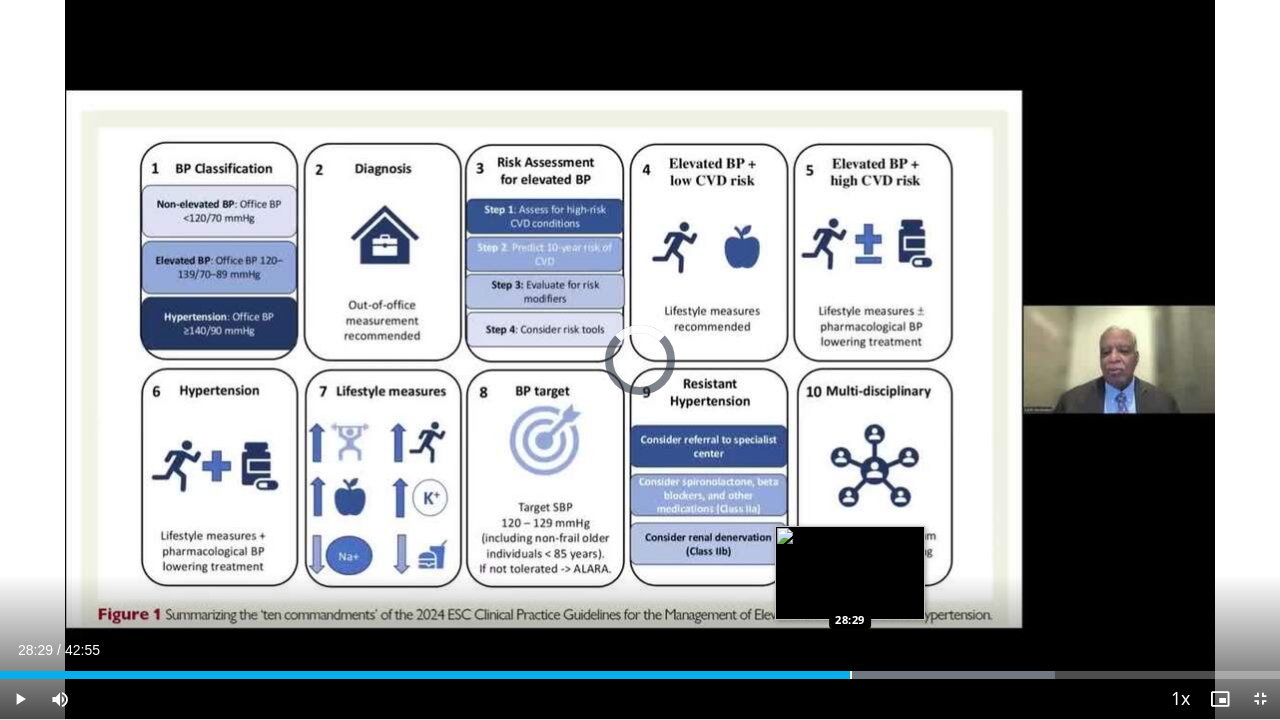 click at bounding box center (851, 675) 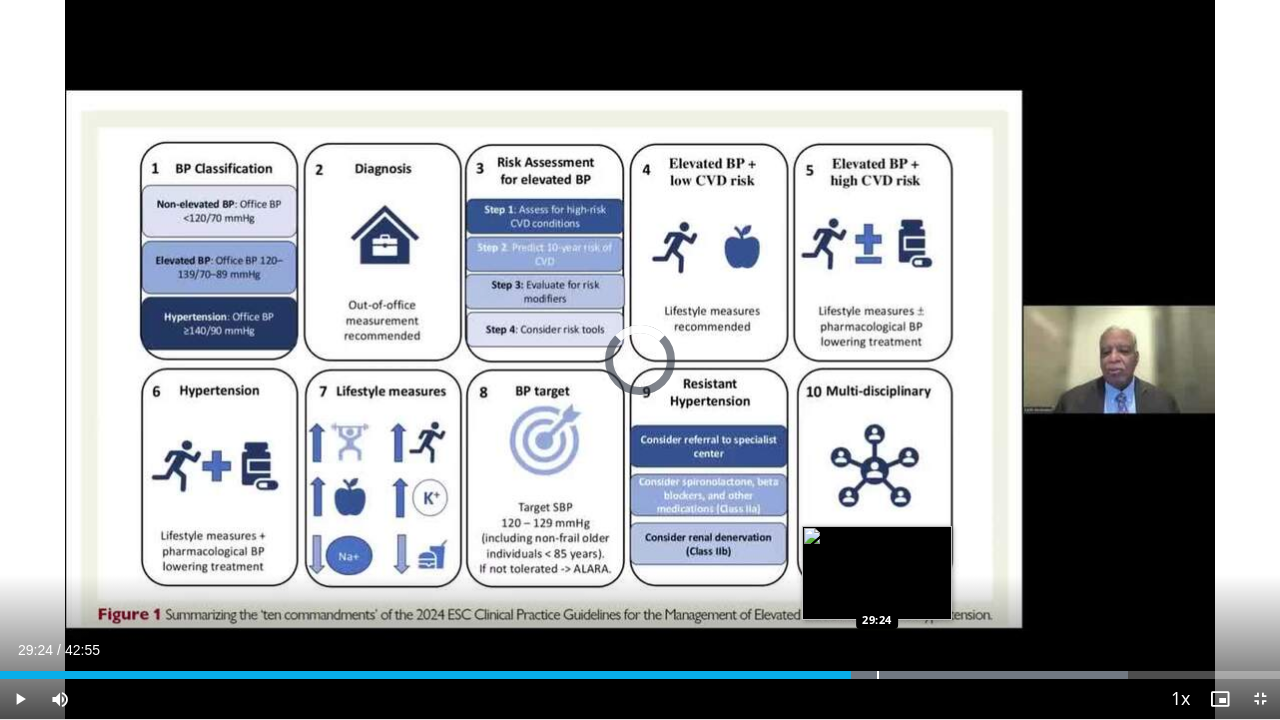 click on "Loaded :  [PERCENTAGE]% [TIME] [TIME]" at bounding box center (640, 669) 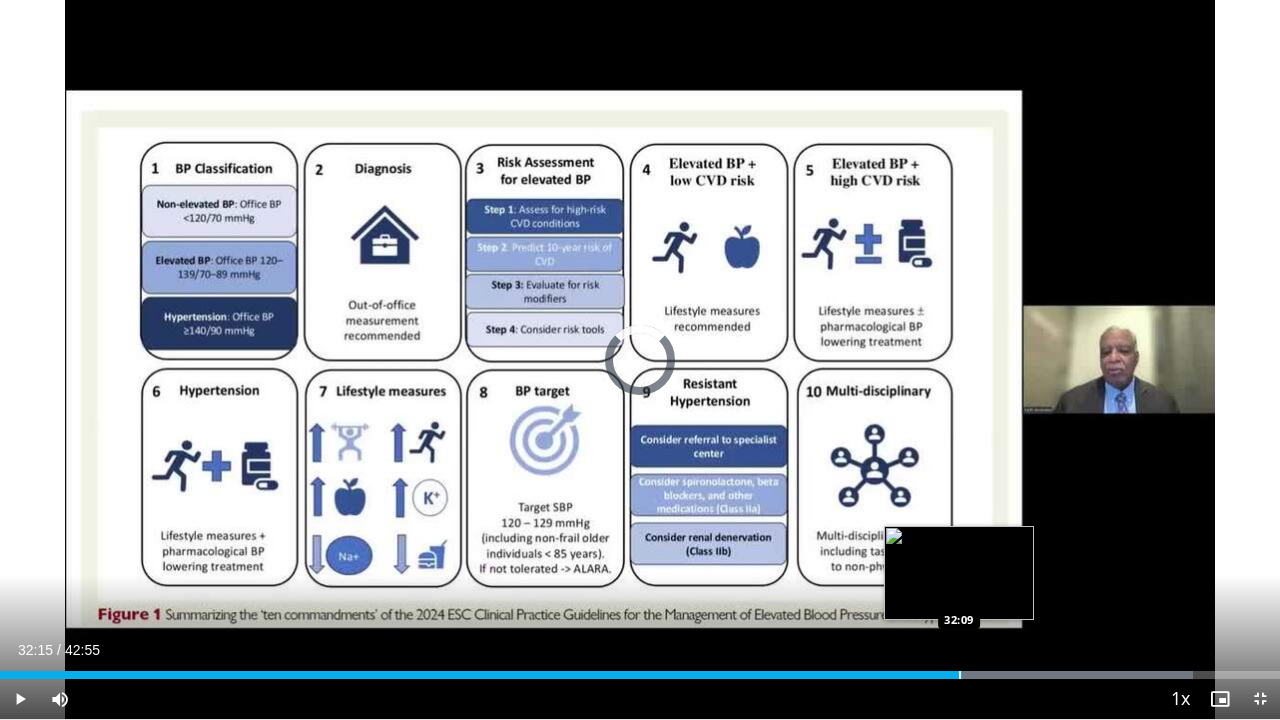 click at bounding box center (1014, 675) 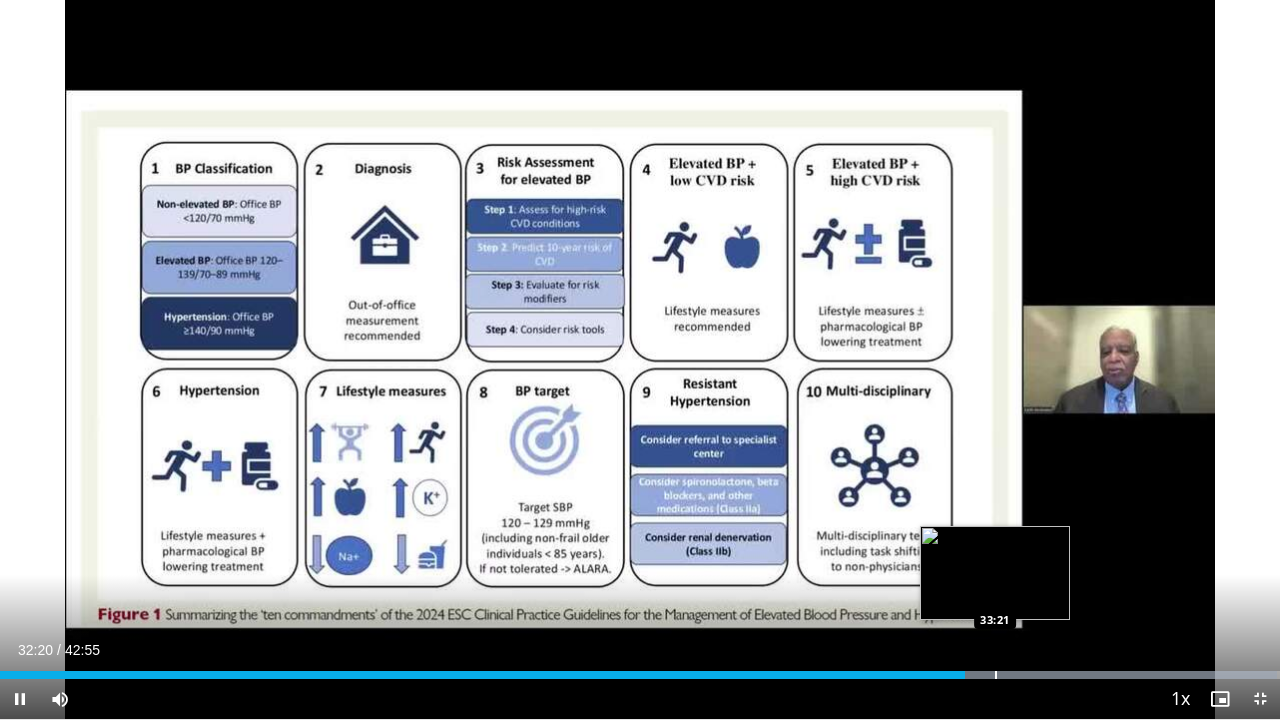 click at bounding box center (996, 675) 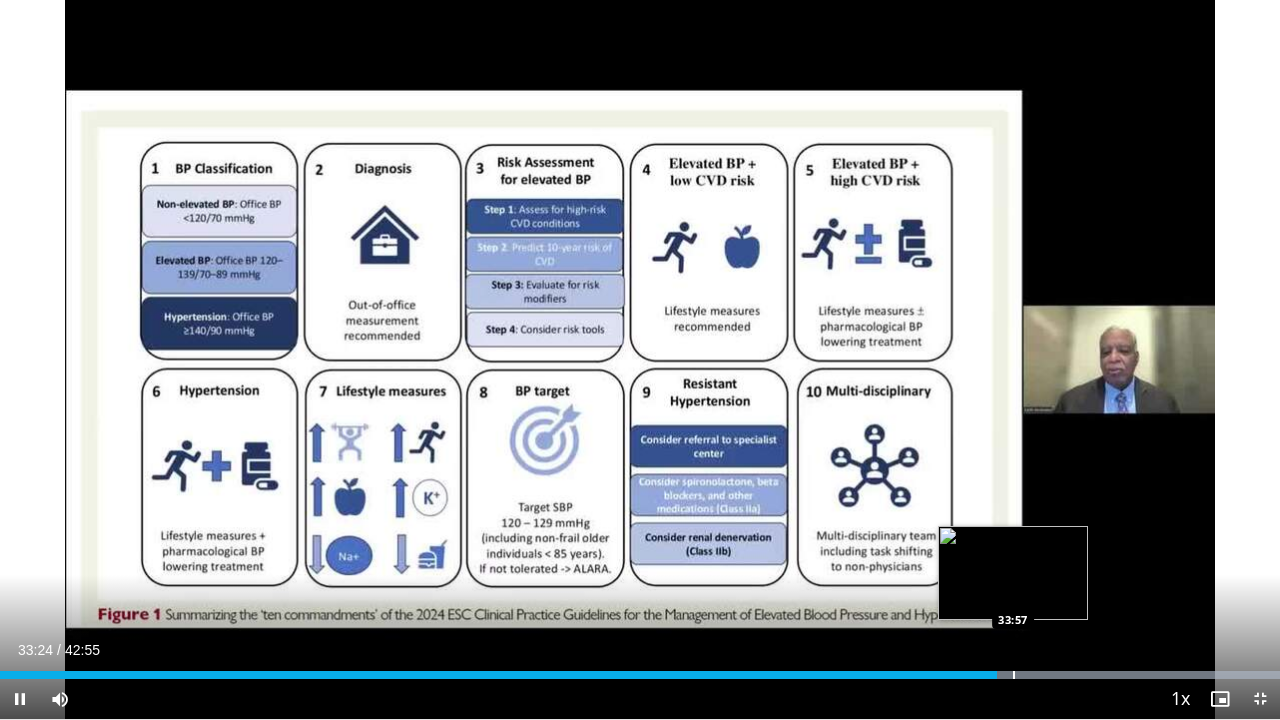 click at bounding box center [1014, 675] 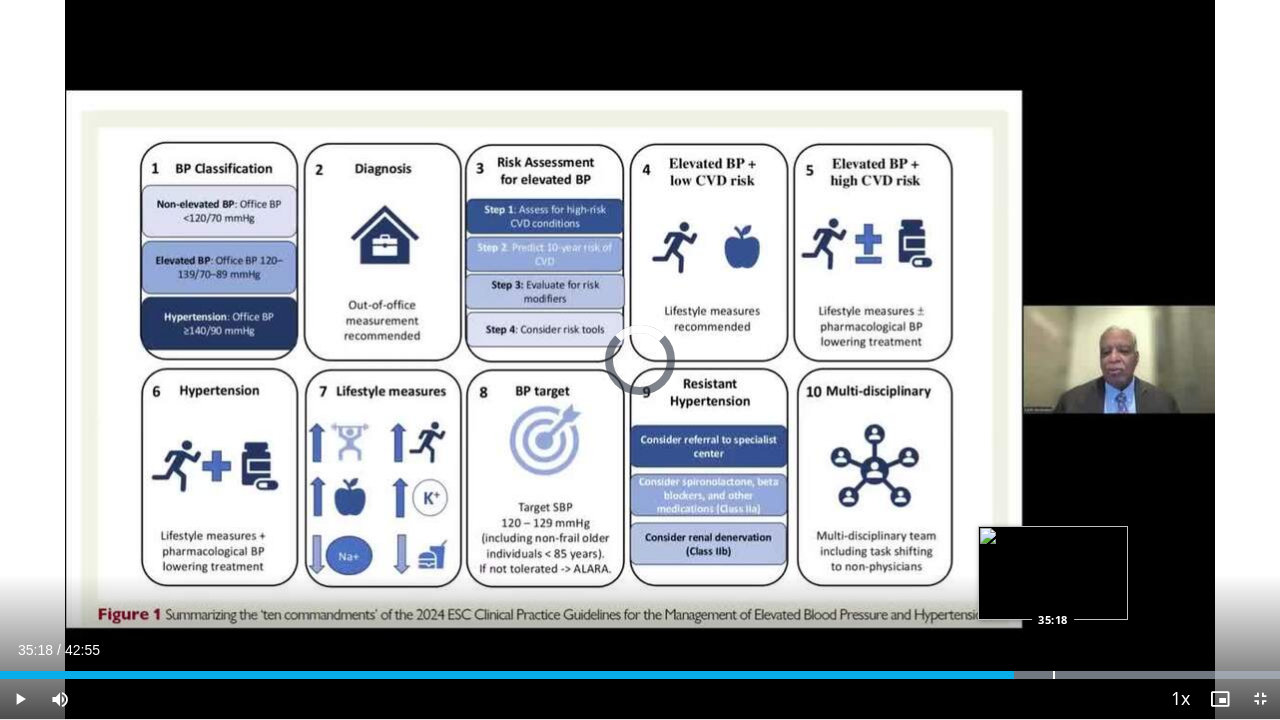 click at bounding box center [1054, 675] 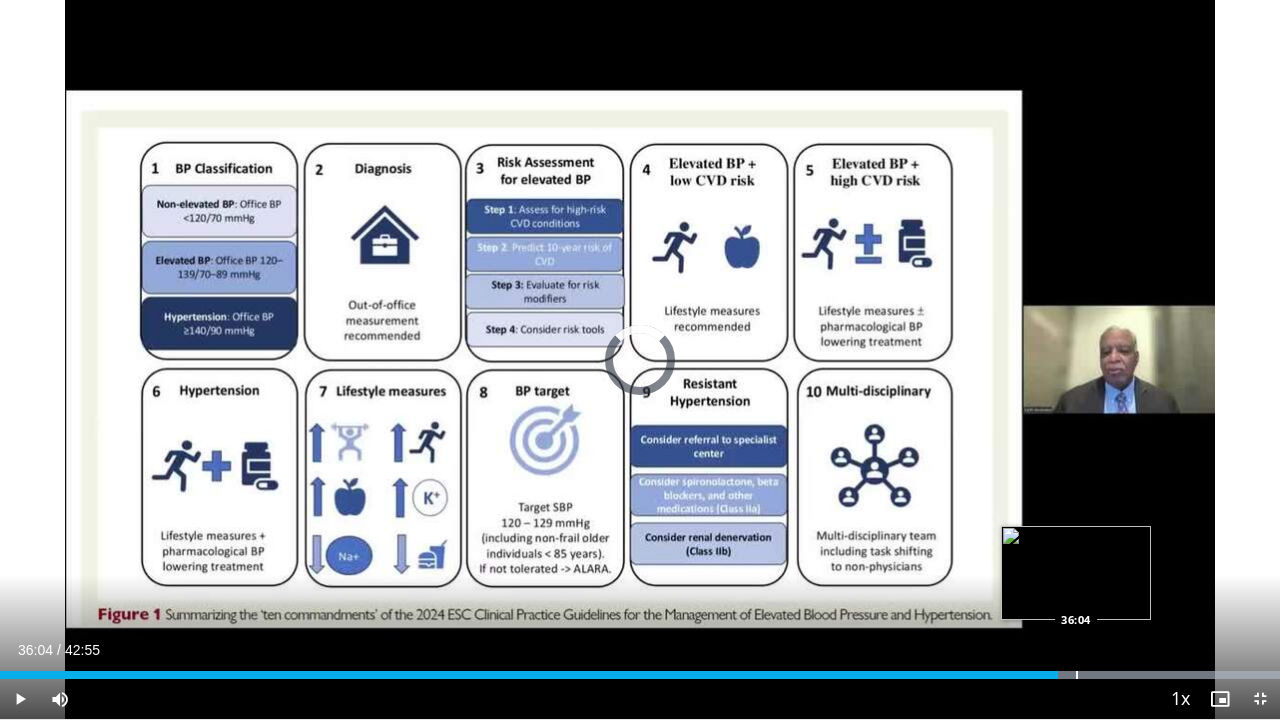 click at bounding box center [1077, 675] 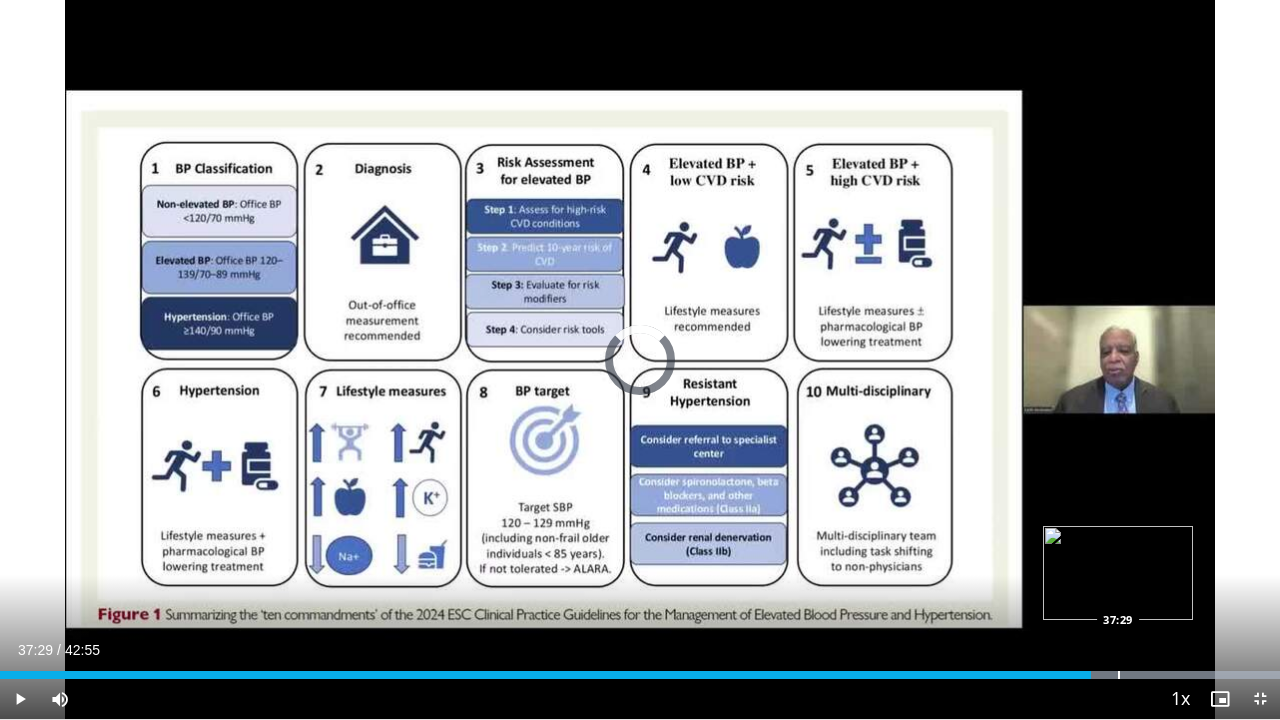 click at bounding box center [1107, 675] 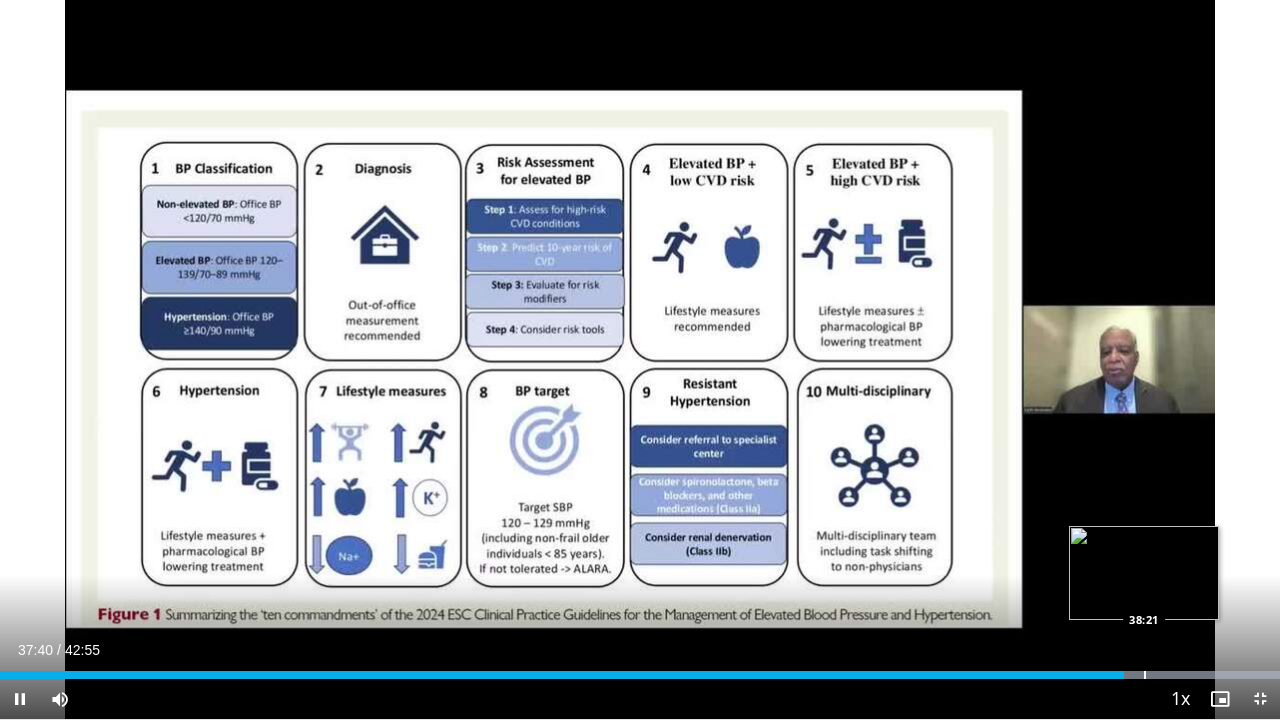 click at bounding box center (1107, 675) 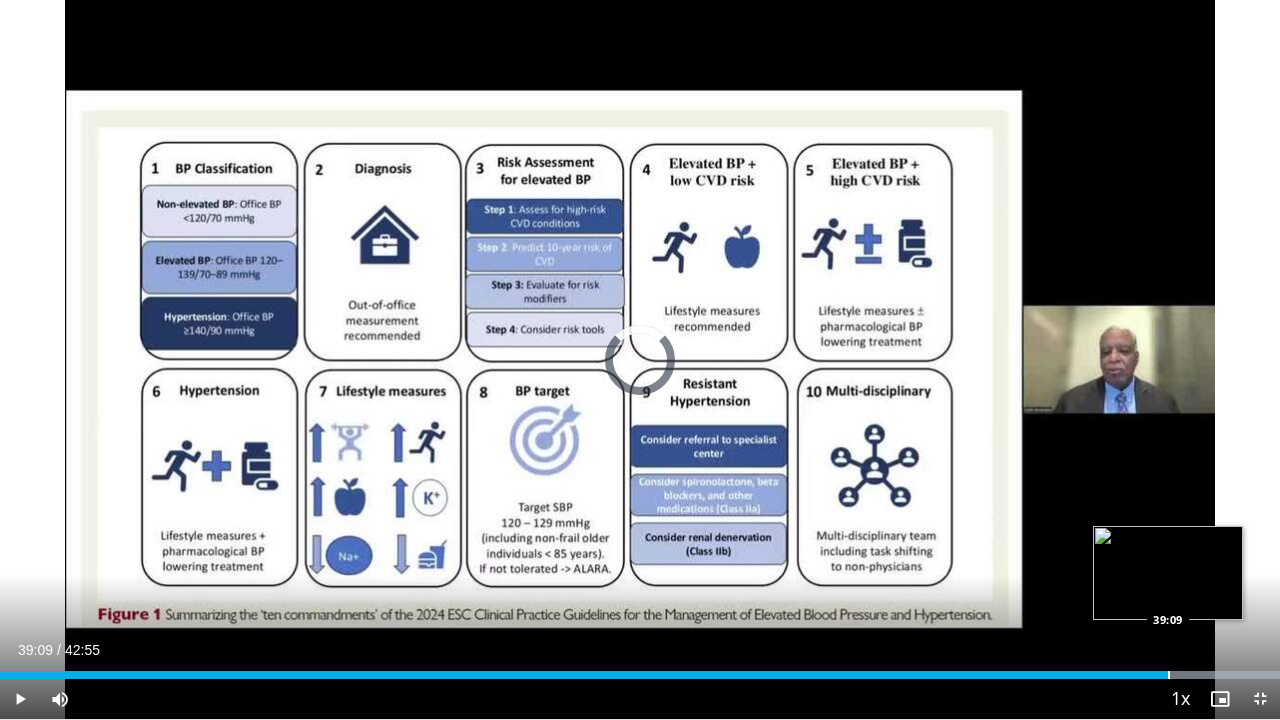 click at bounding box center [1169, 675] 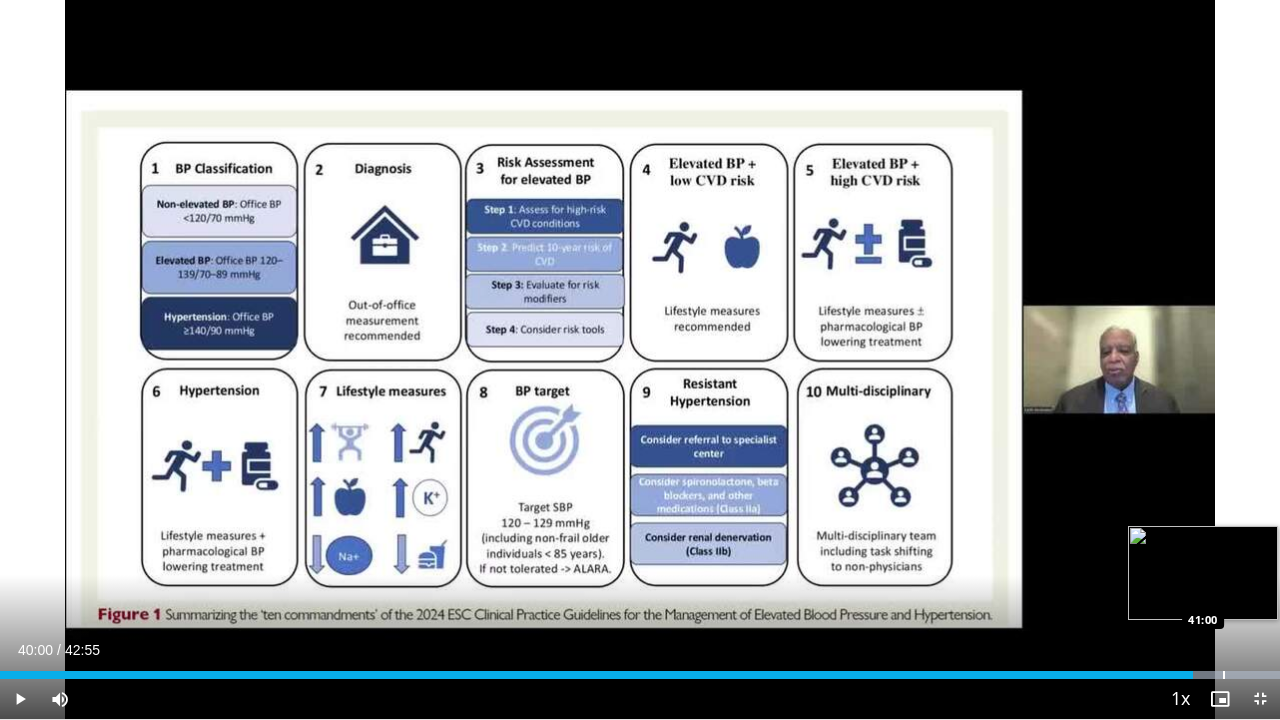 click at bounding box center [1224, 675] 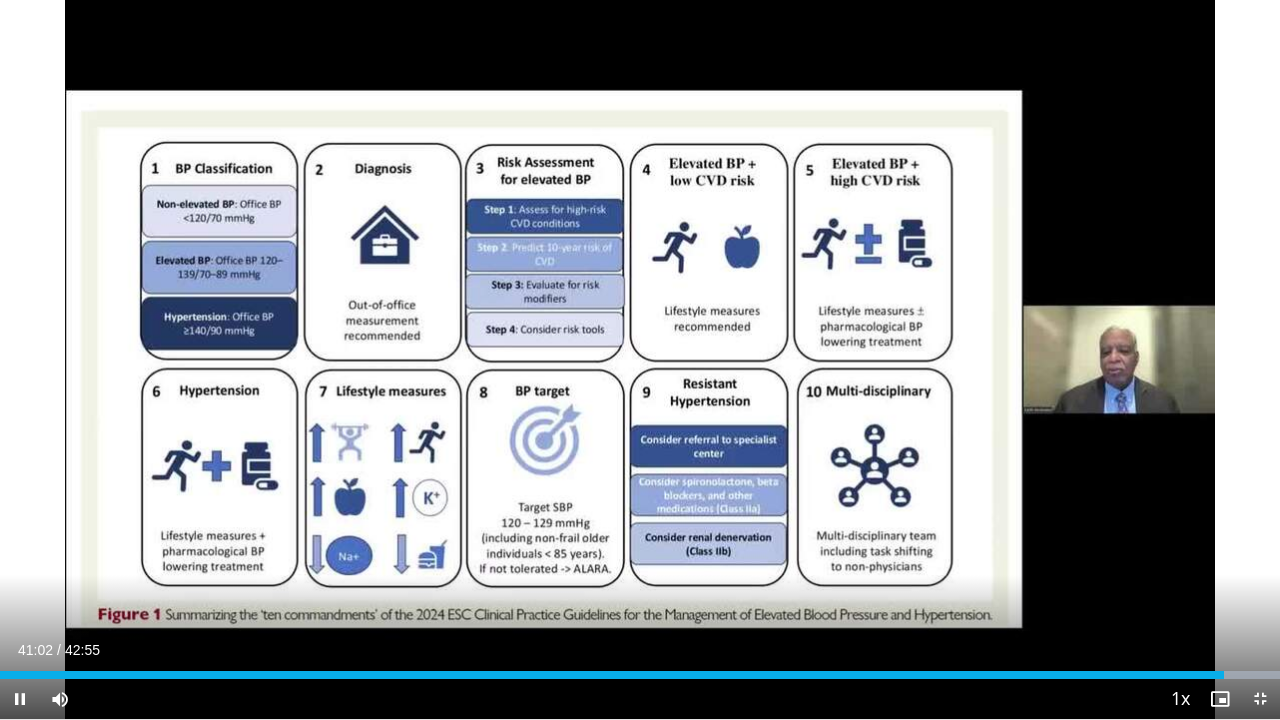 click at bounding box center (1260, 699) 